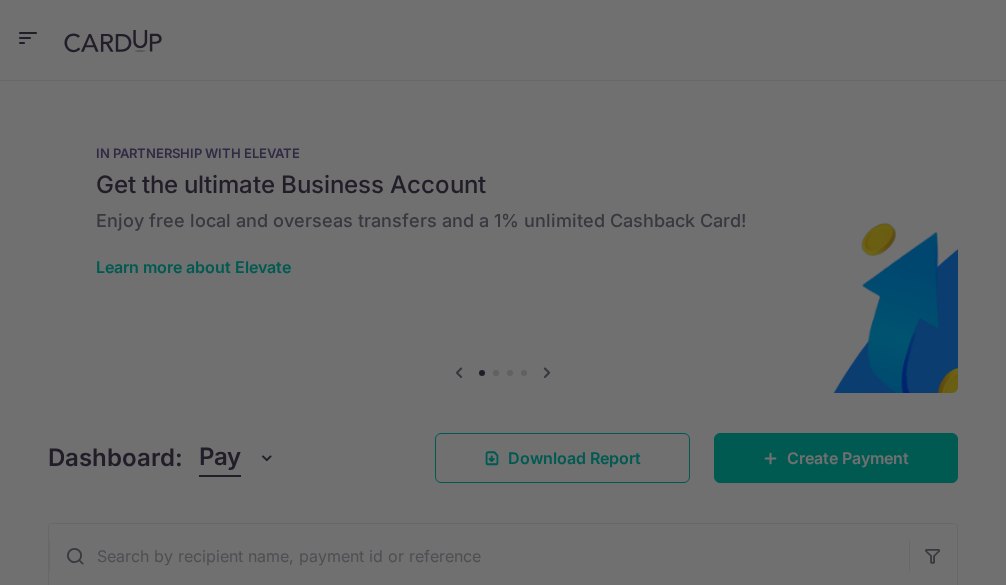 scroll, scrollTop: 0, scrollLeft: 0, axis: both 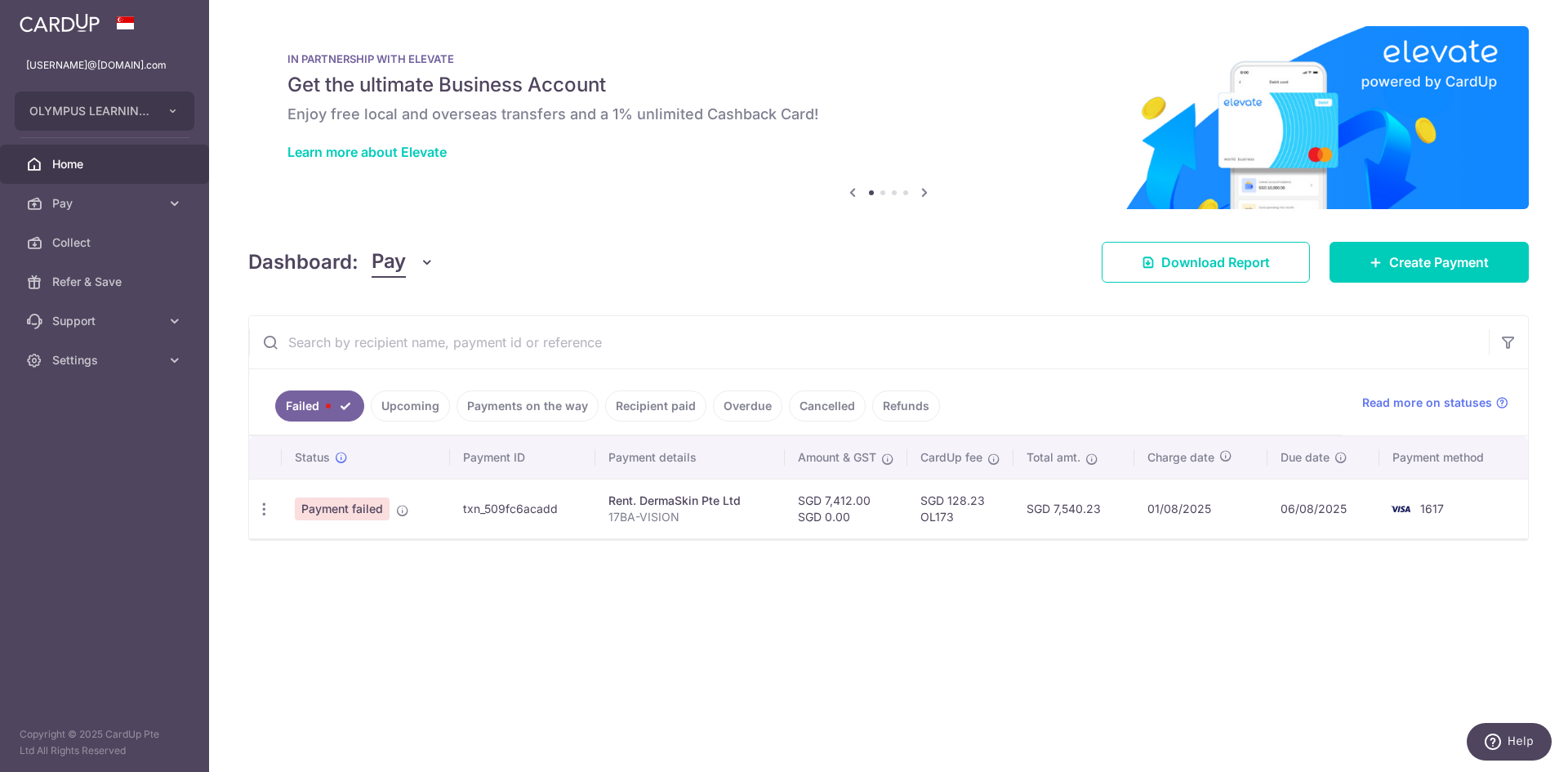 drag, startPoint x: 577, startPoint y: 695, endPoint x: 566, endPoint y: 691, distance: 11.7047 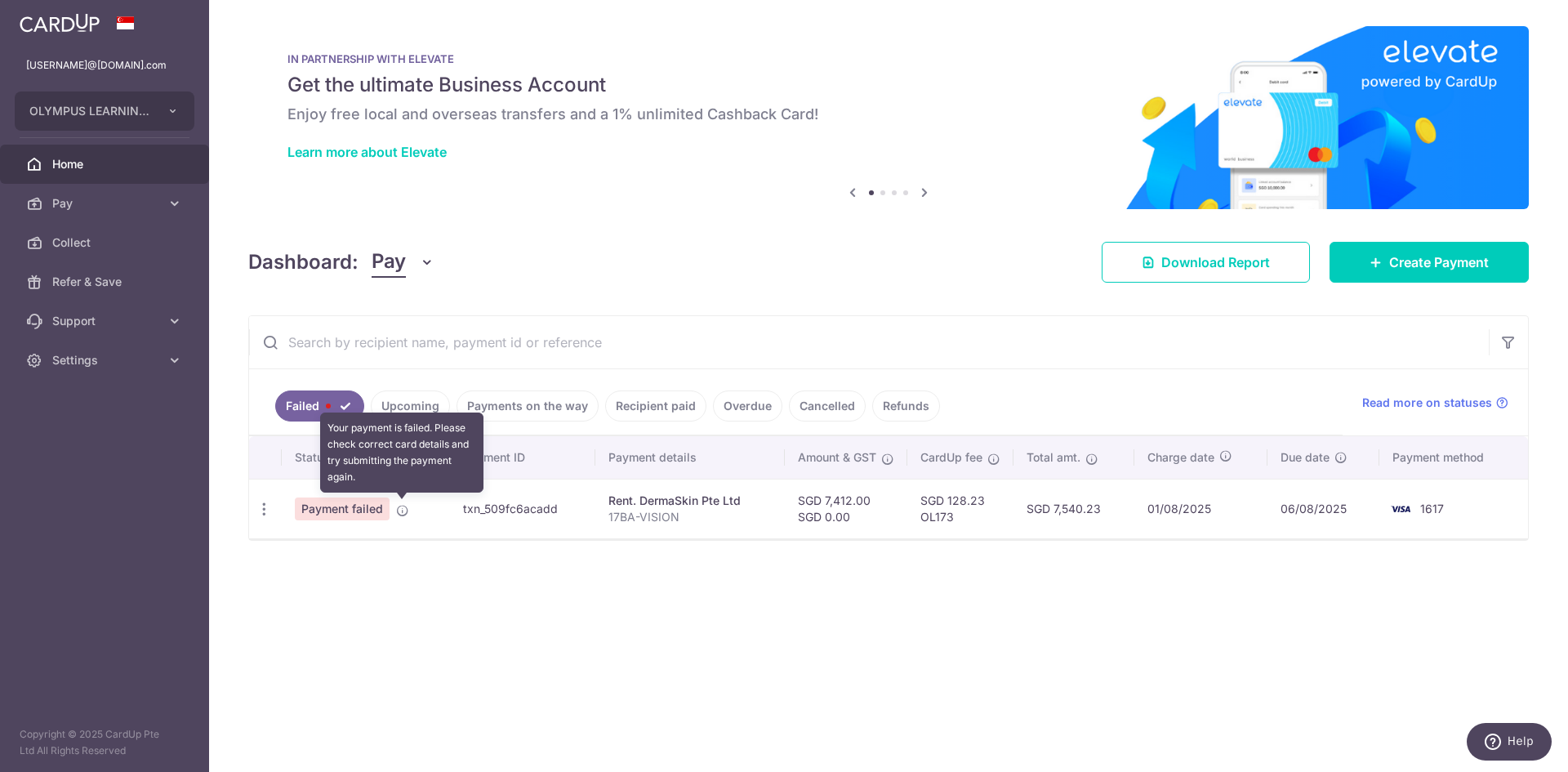 click at bounding box center [403, 511] 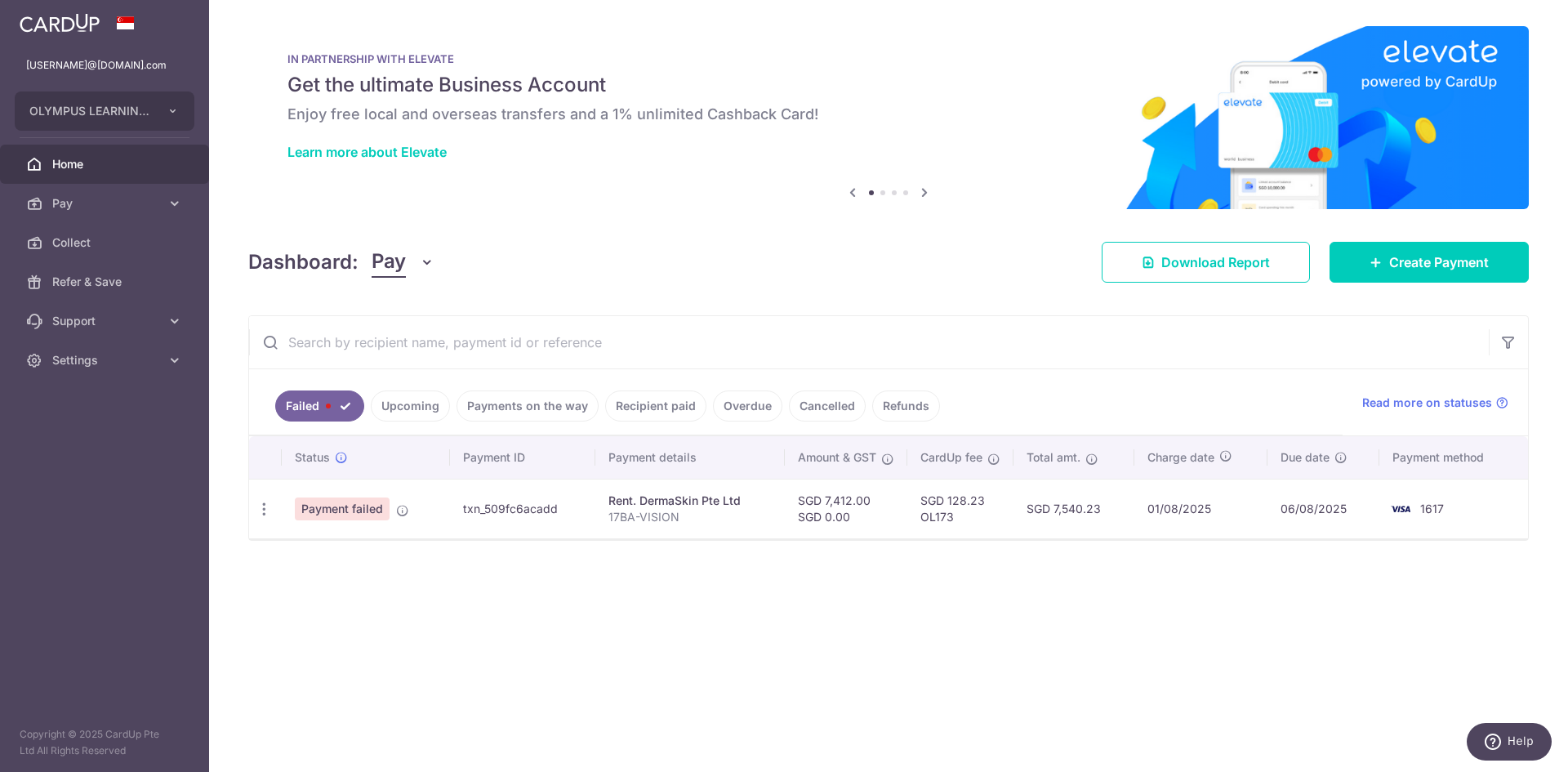 click on "×
Pause Schedule
Pause all future payments in this series
Pause just this one payment
By clicking below, you confirm you are pausing this payment to   on  . Payments can be unpaused at anytime prior to payment taken date.
Confirm
Cancel Schedule
Cancel all future payments in this series
Cancel just this one payment
Confirm
Approve Payment
Recipient Bank Details" at bounding box center [889, 386] 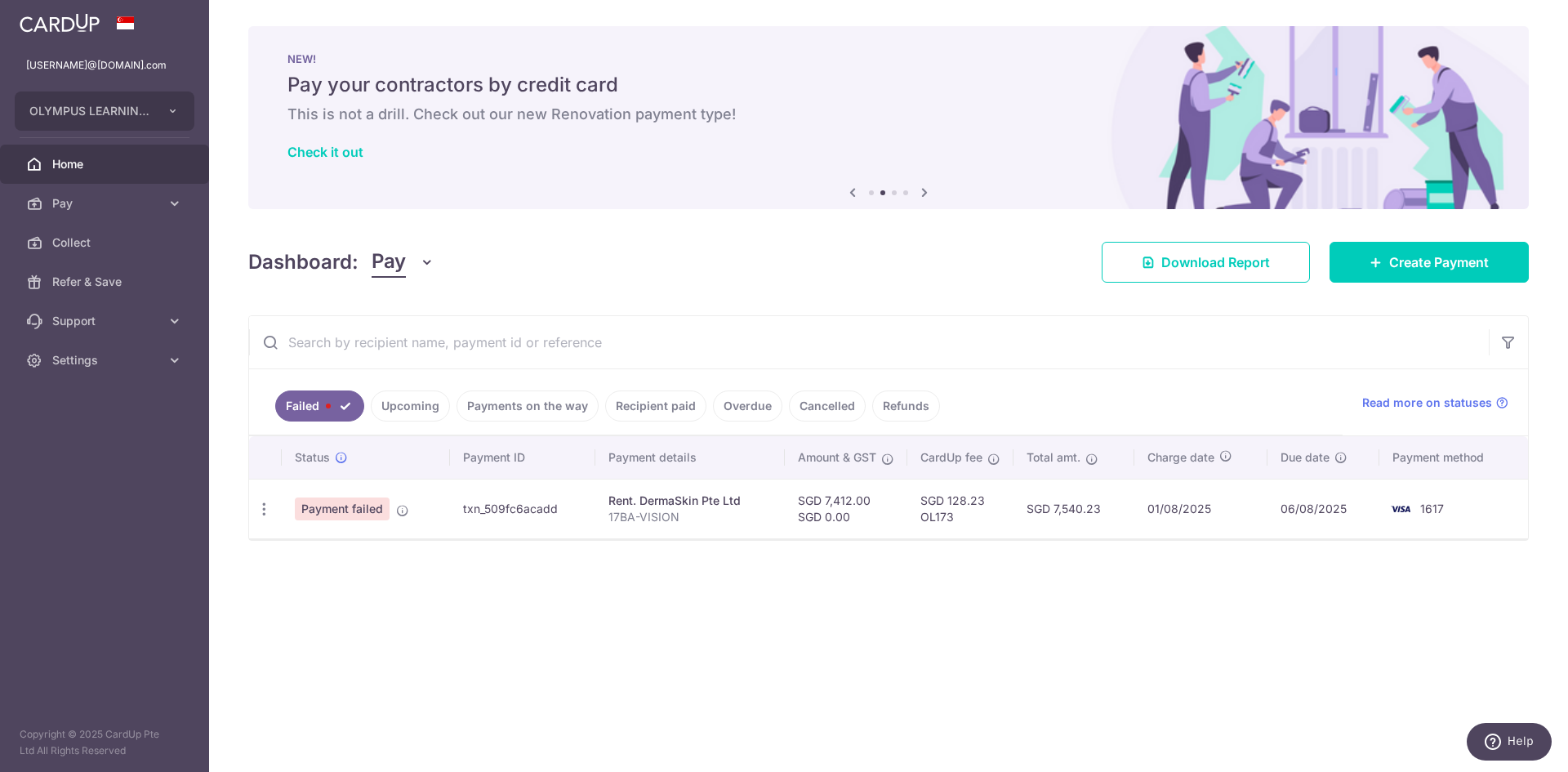 click on "×
Pause Schedule
Pause all future payments in this series
Pause just this one payment
By clicking below, you confirm you are pausing this payment to   on  . Payments can be unpaused at anytime prior to payment taken date.
Confirm
Cancel Schedule
Cancel all future payments in this series
Cancel just this one payment
Confirm
Approve Payment
Recipient Bank Details" at bounding box center [889, 386] 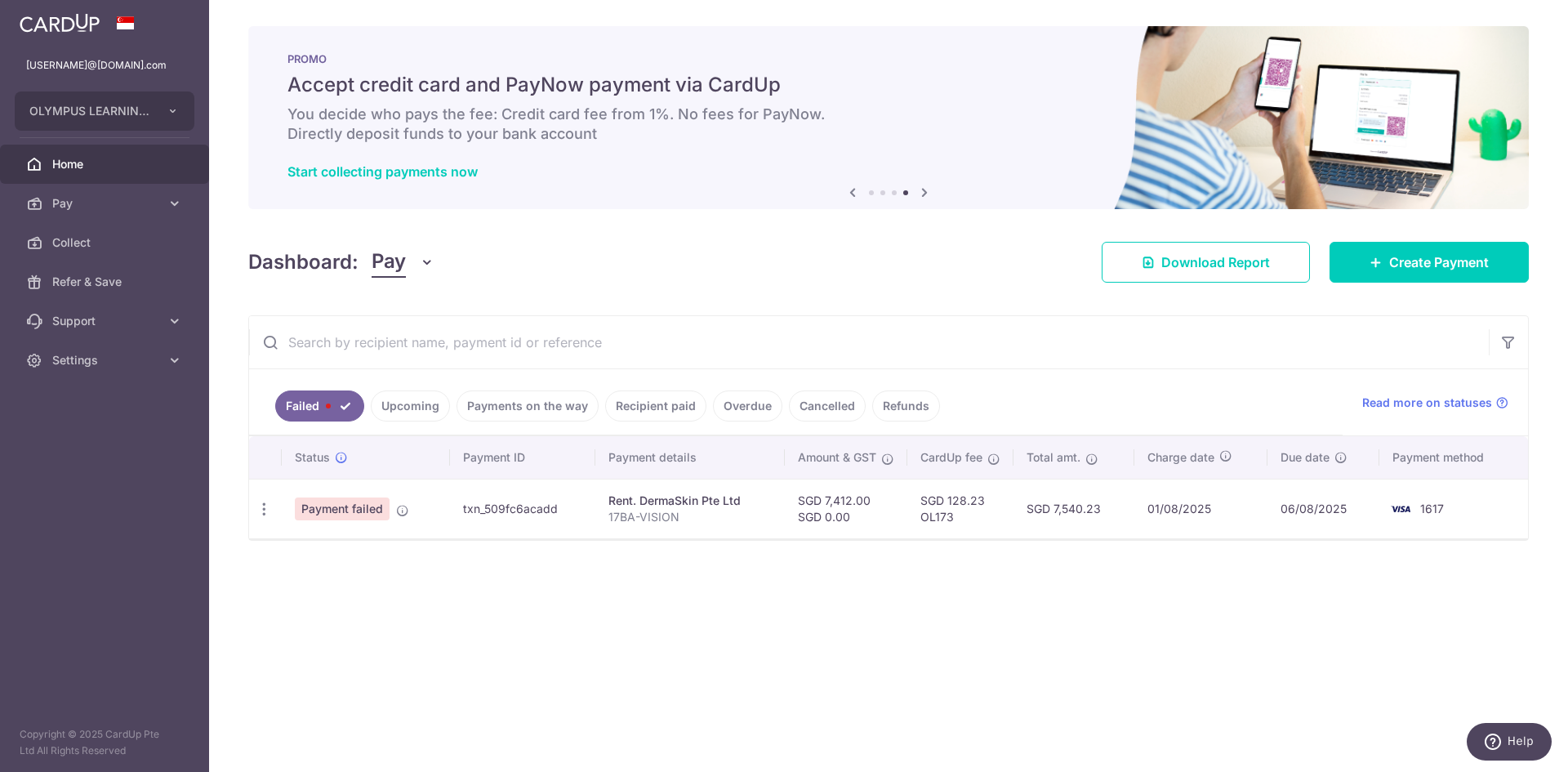 click on "×
Pause Schedule
Pause all future payments in this series
Pause just this one payment
By clicking below, you confirm you are pausing this payment to   on  . Payments can be unpaused at anytime prior to payment taken date.
Confirm
Cancel Schedule
Cancel all future payments in this series
Cancel just this one payment
Confirm
Approve Payment
Recipient Bank Details" at bounding box center [889, 386] 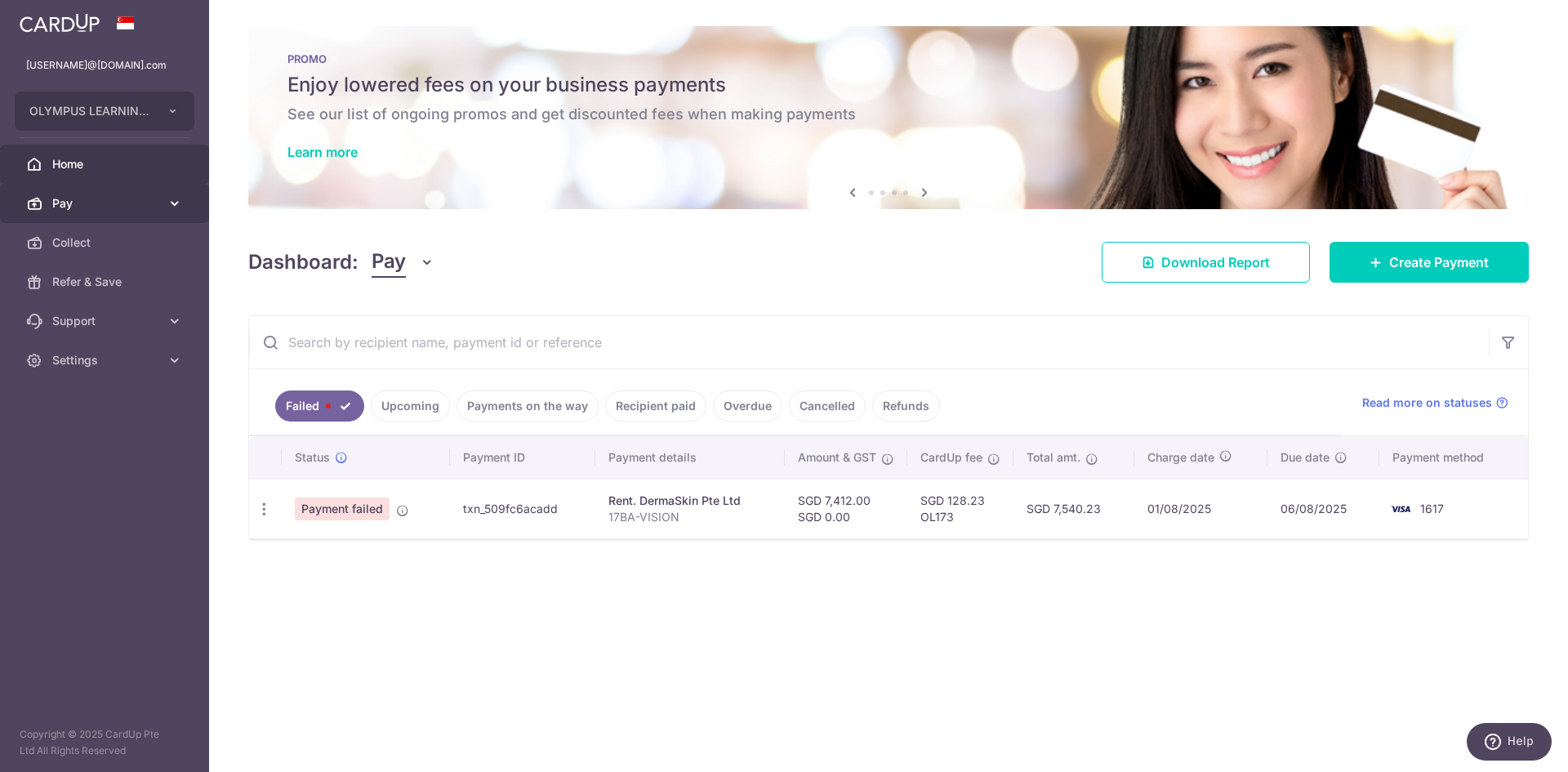 click at bounding box center [175, 203] 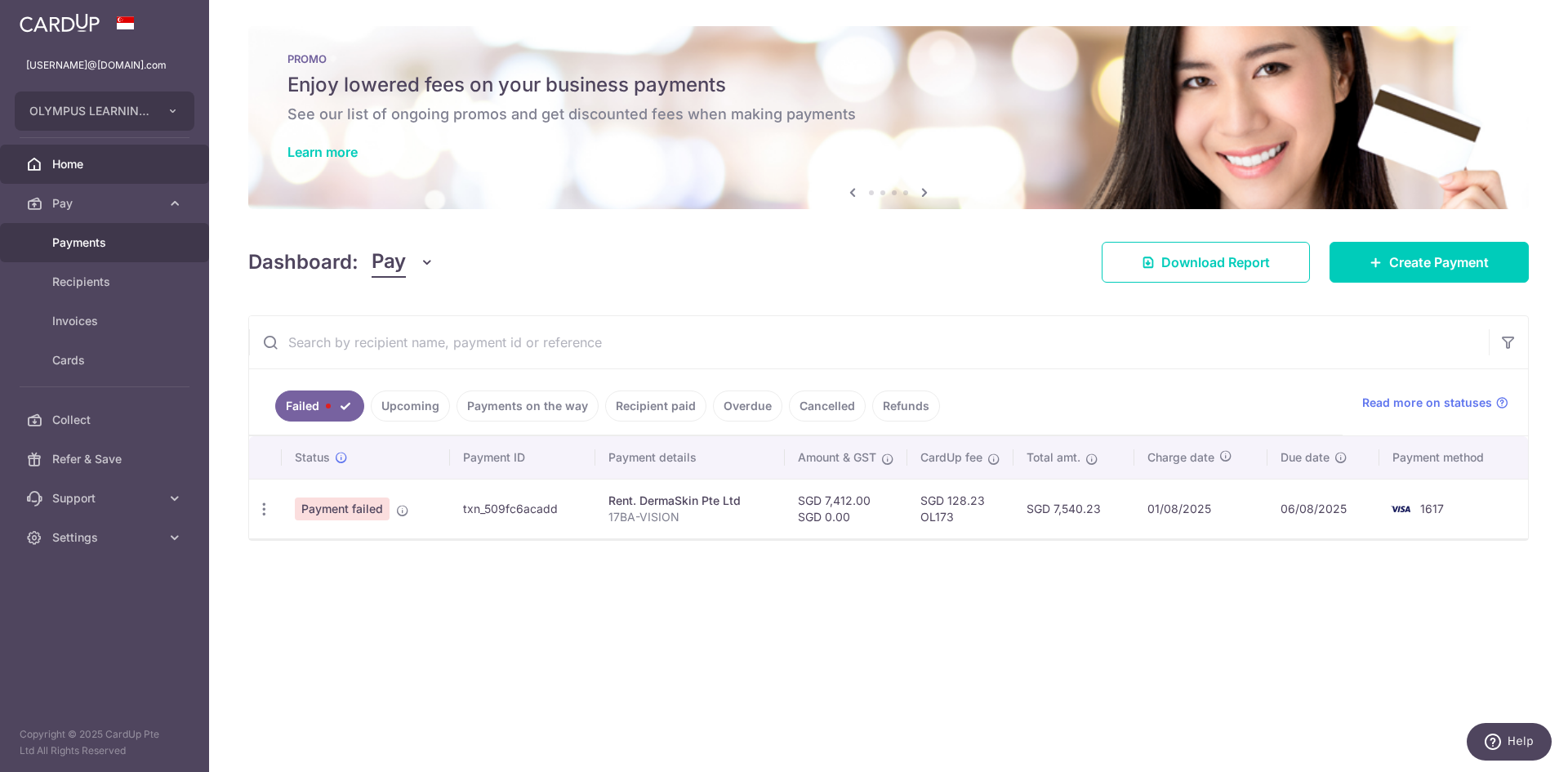 click on "Payments" at bounding box center (105, 243) 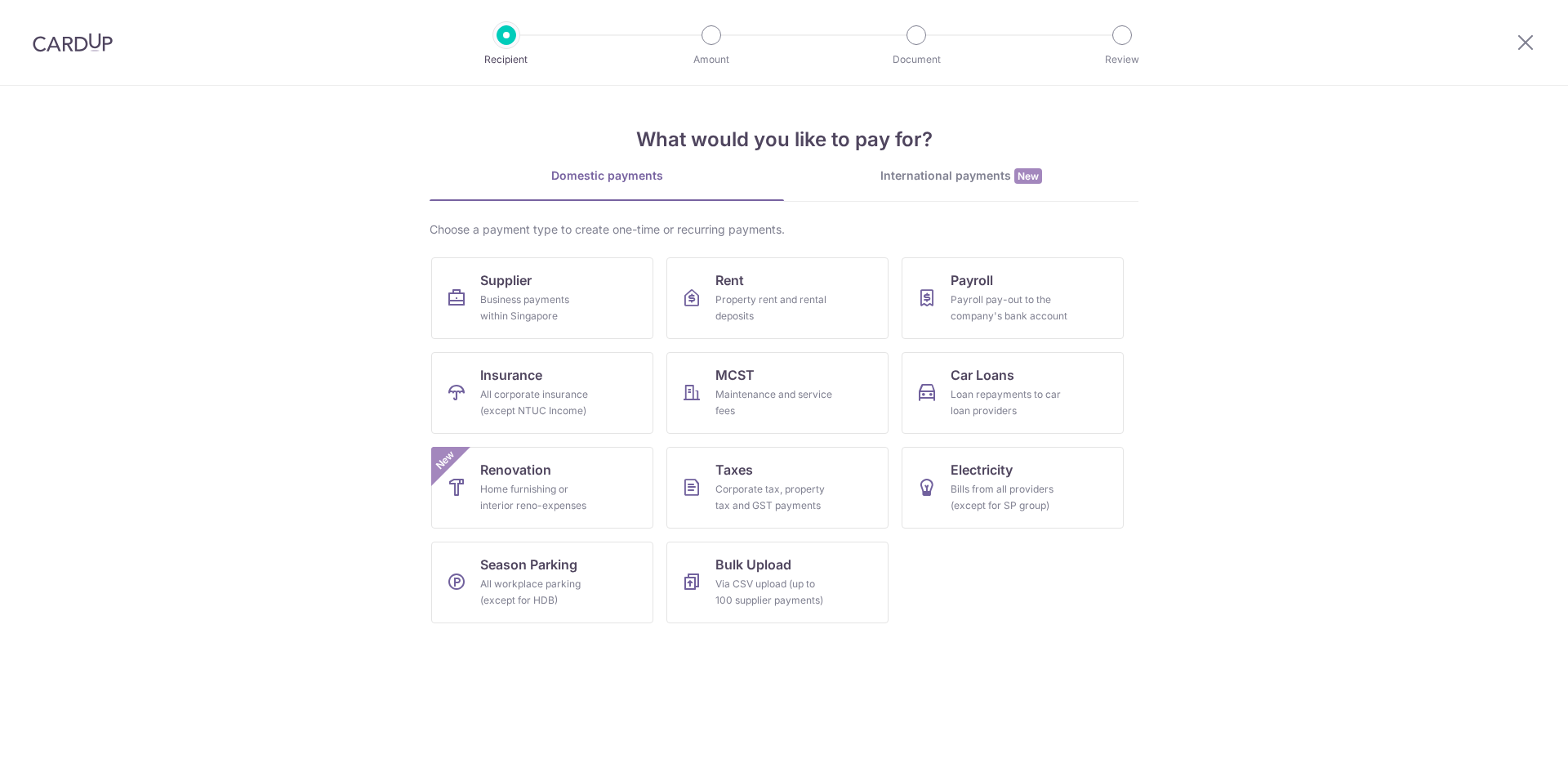 scroll, scrollTop: 0, scrollLeft: 0, axis: both 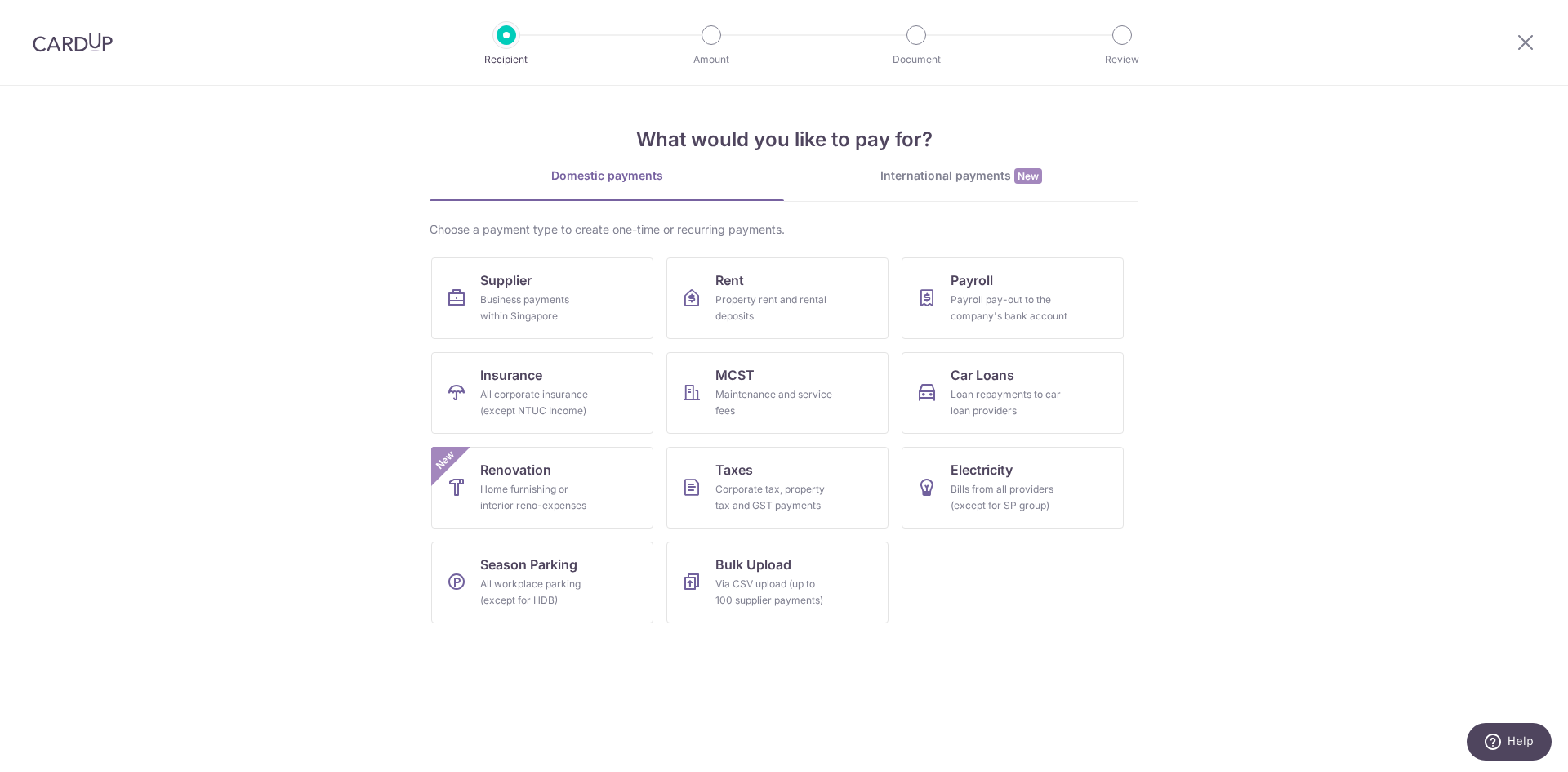 click at bounding box center (73, 42) 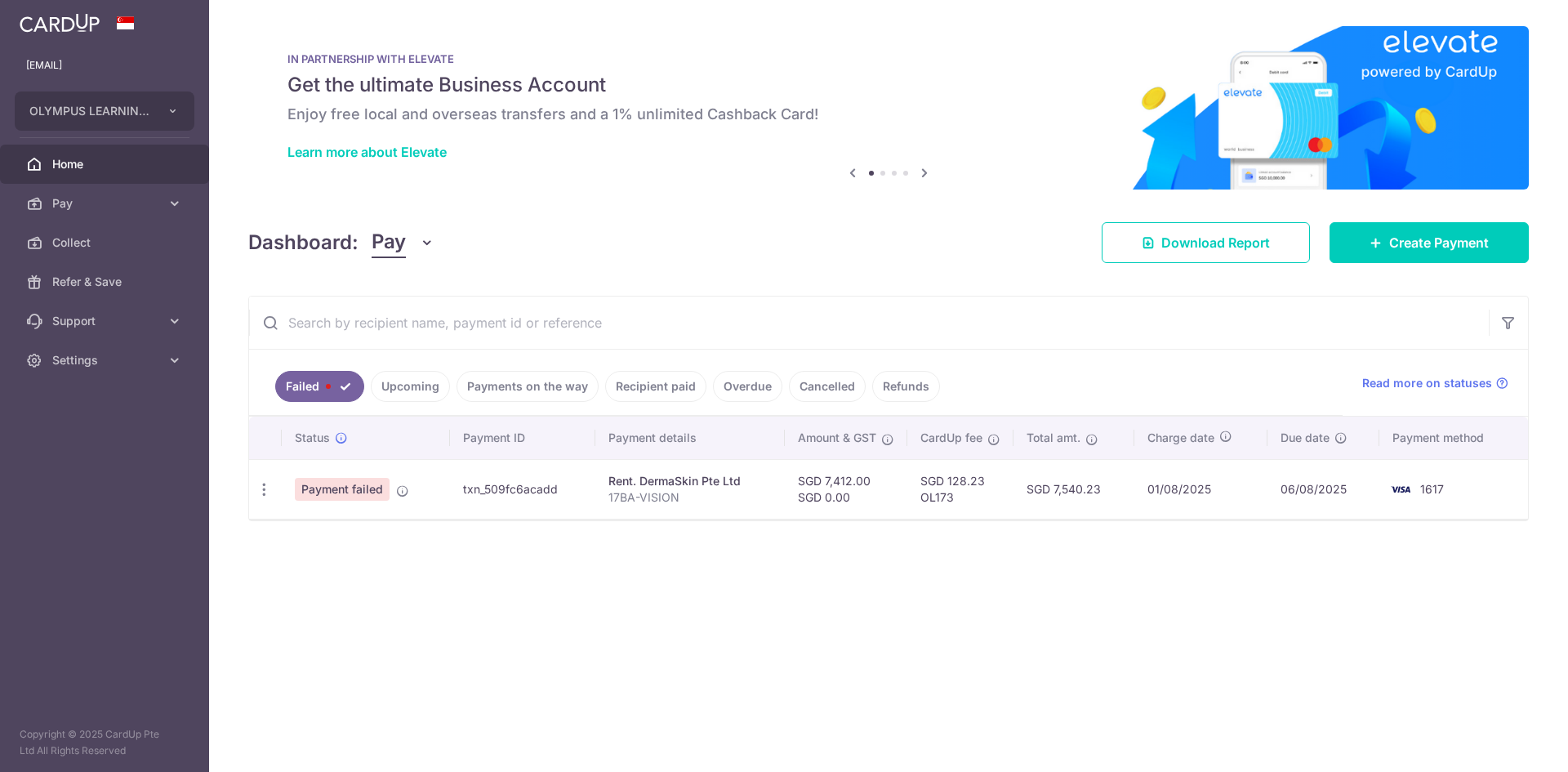 scroll, scrollTop: 0, scrollLeft: 0, axis: both 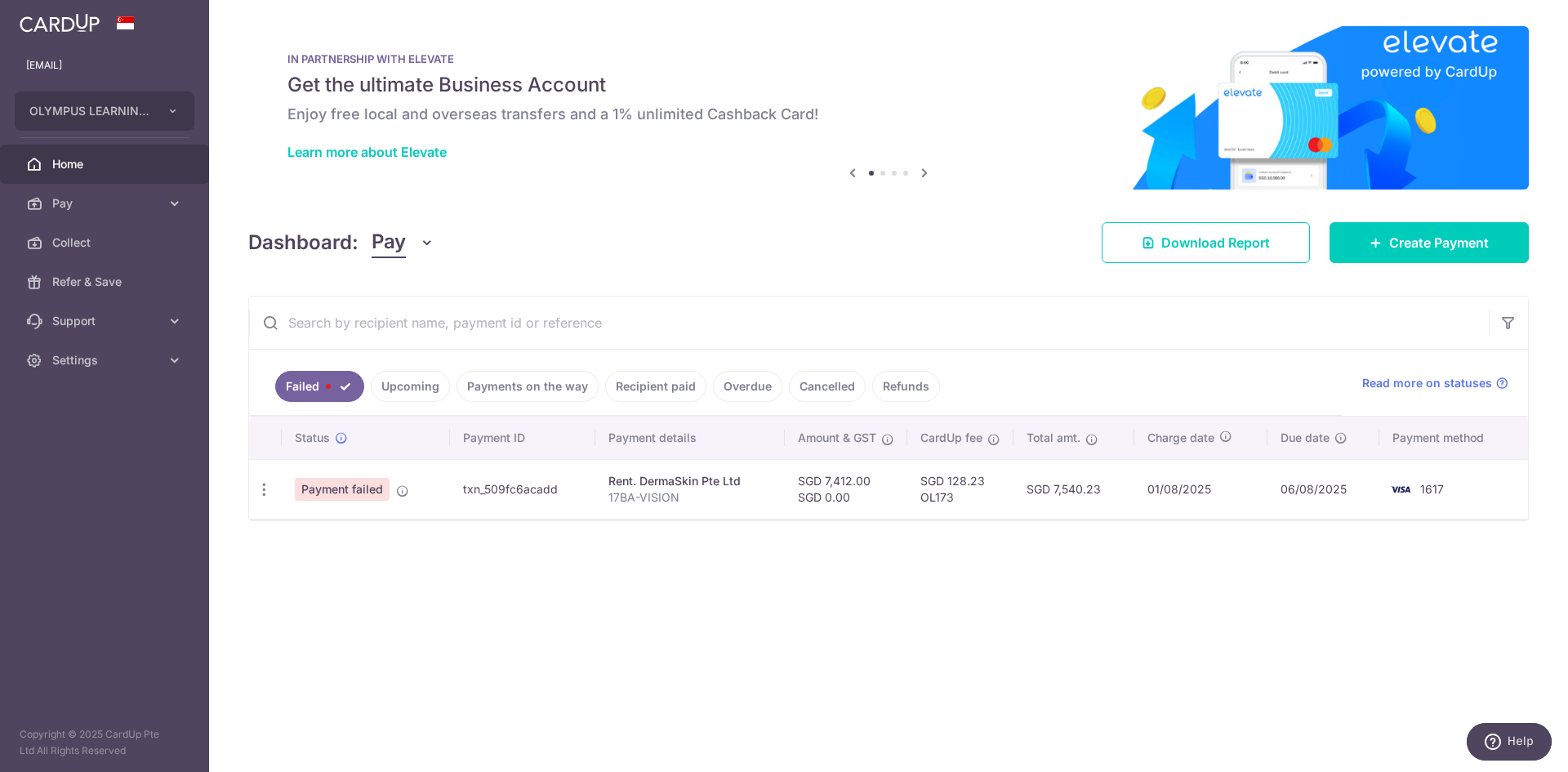 click on "Payments on the way" at bounding box center (528, 386) 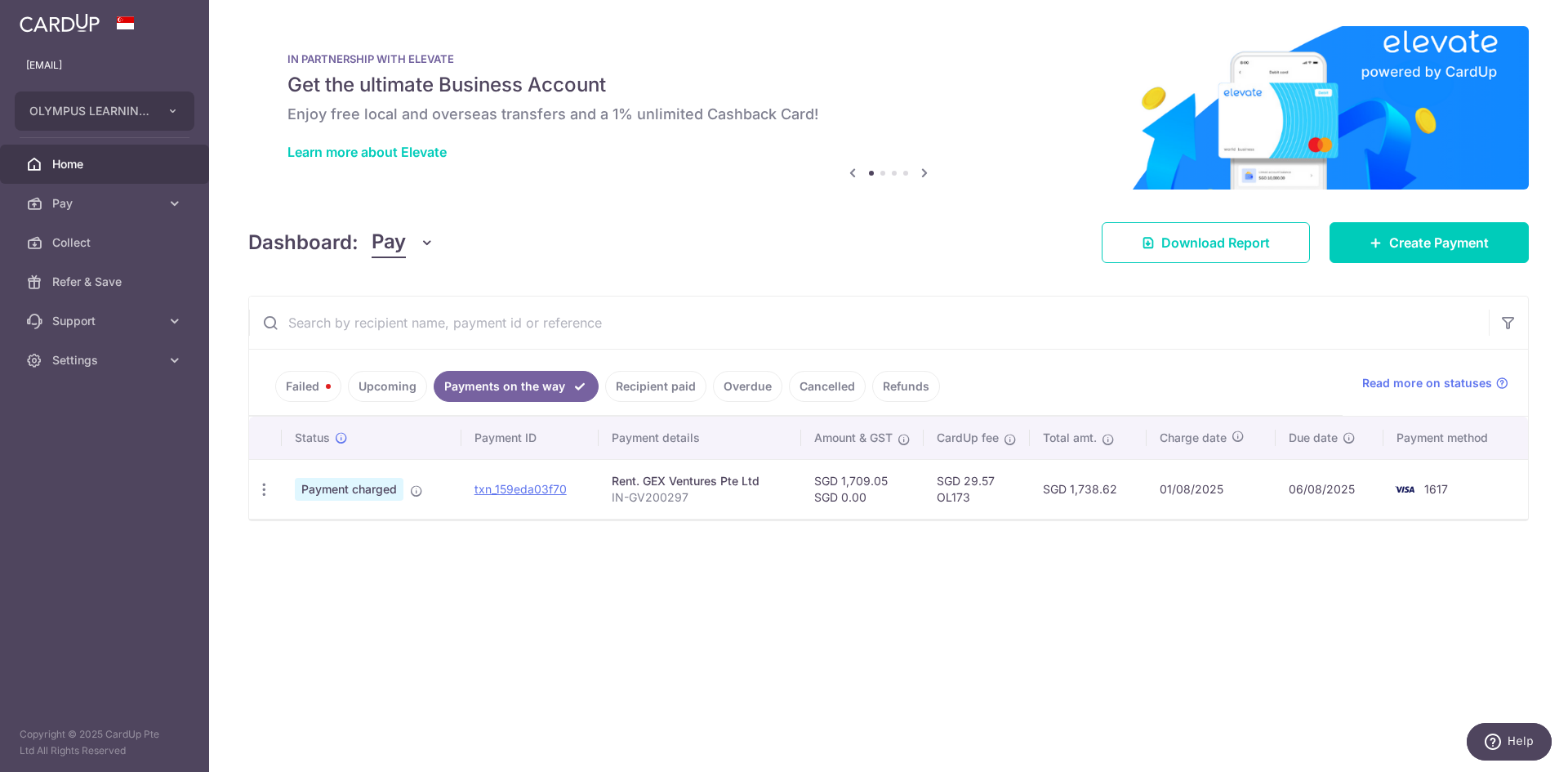 click on "Recipient paid" at bounding box center (656, 386) 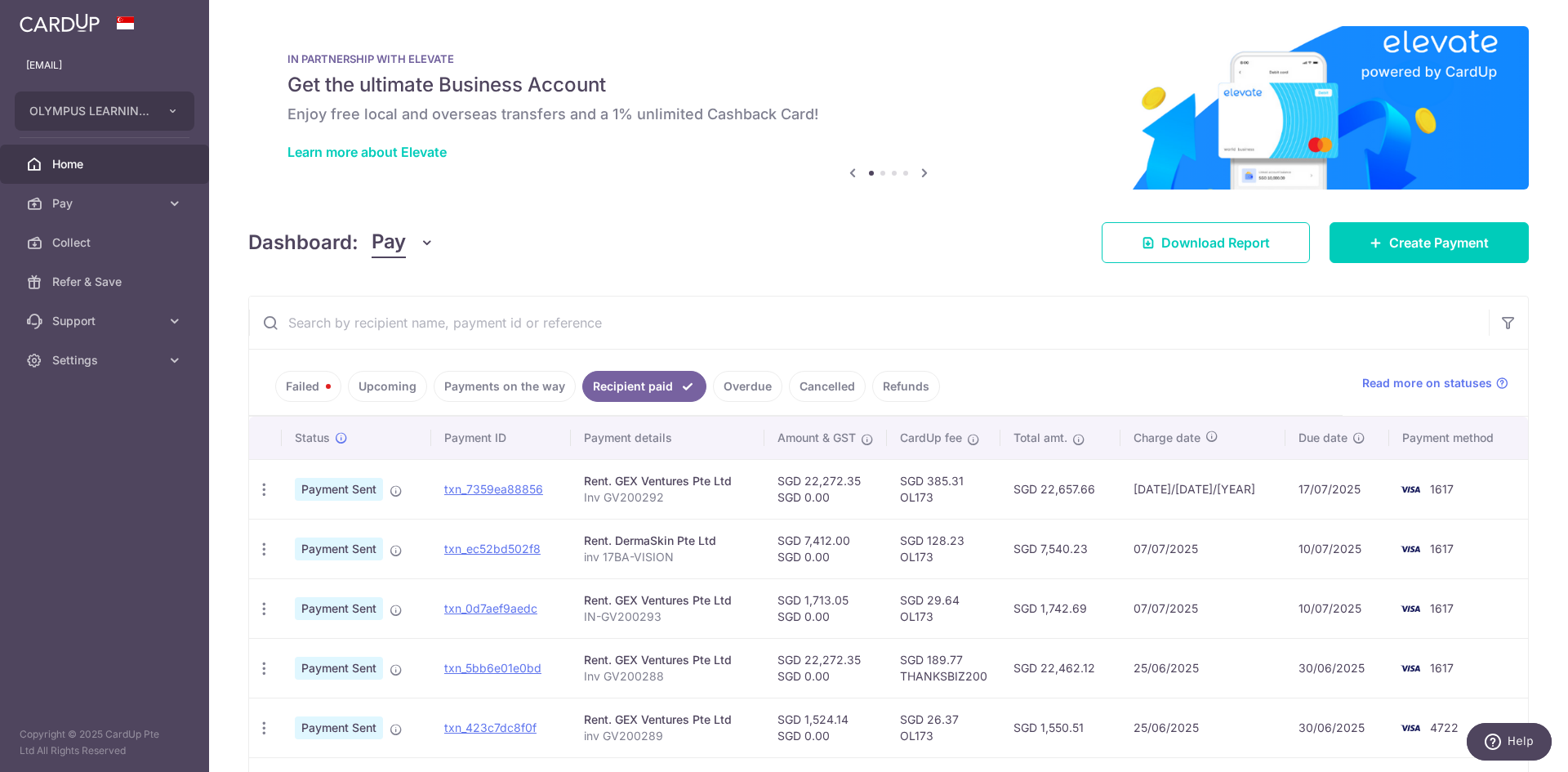 click on "Payments on the way" at bounding box center [505, 386] 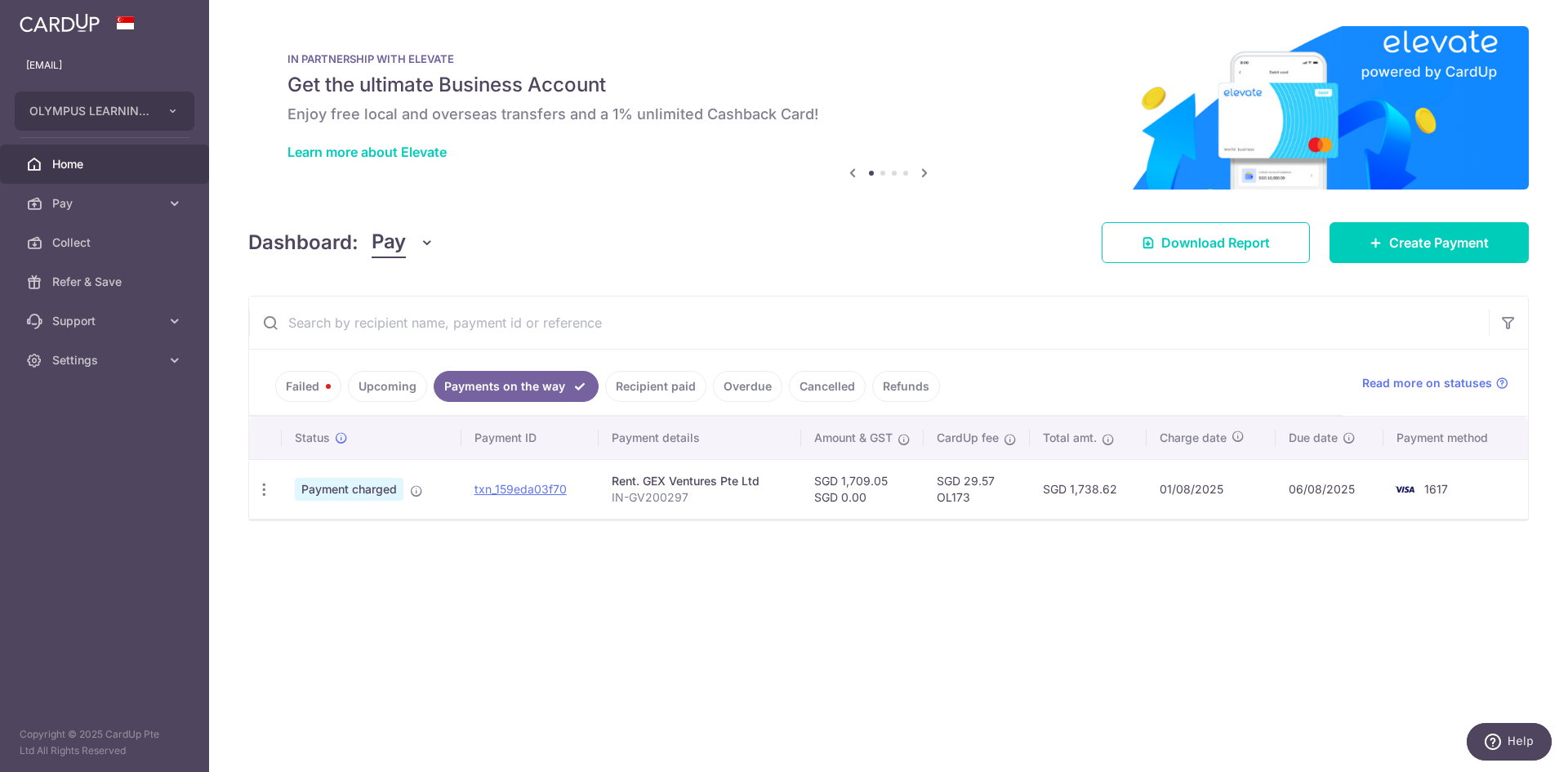 click on "Recipient paid" at bounding box center (656, 386) 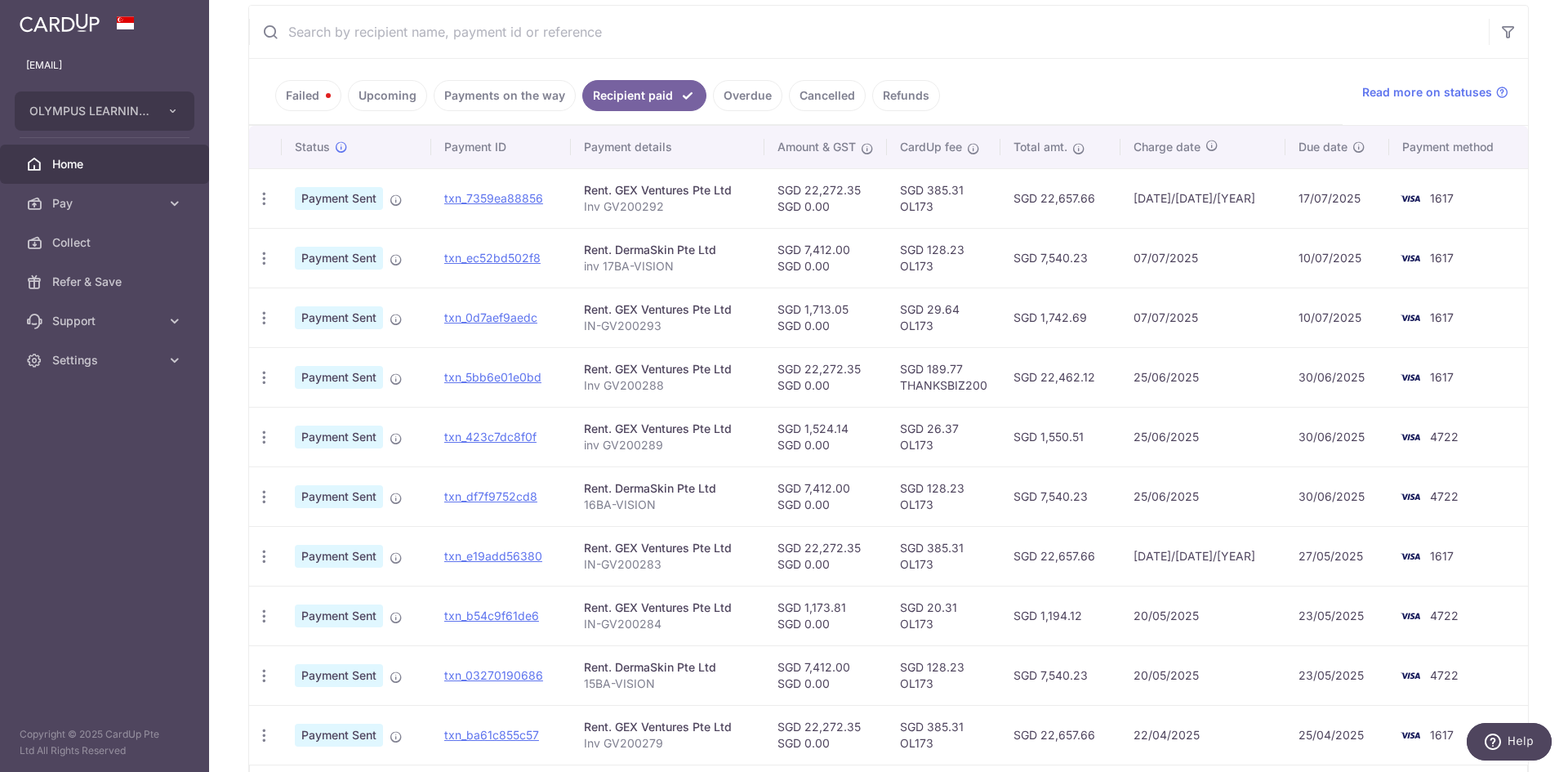 scroll, scrollTop: 265, scrollLeft: 0, axis: vertical 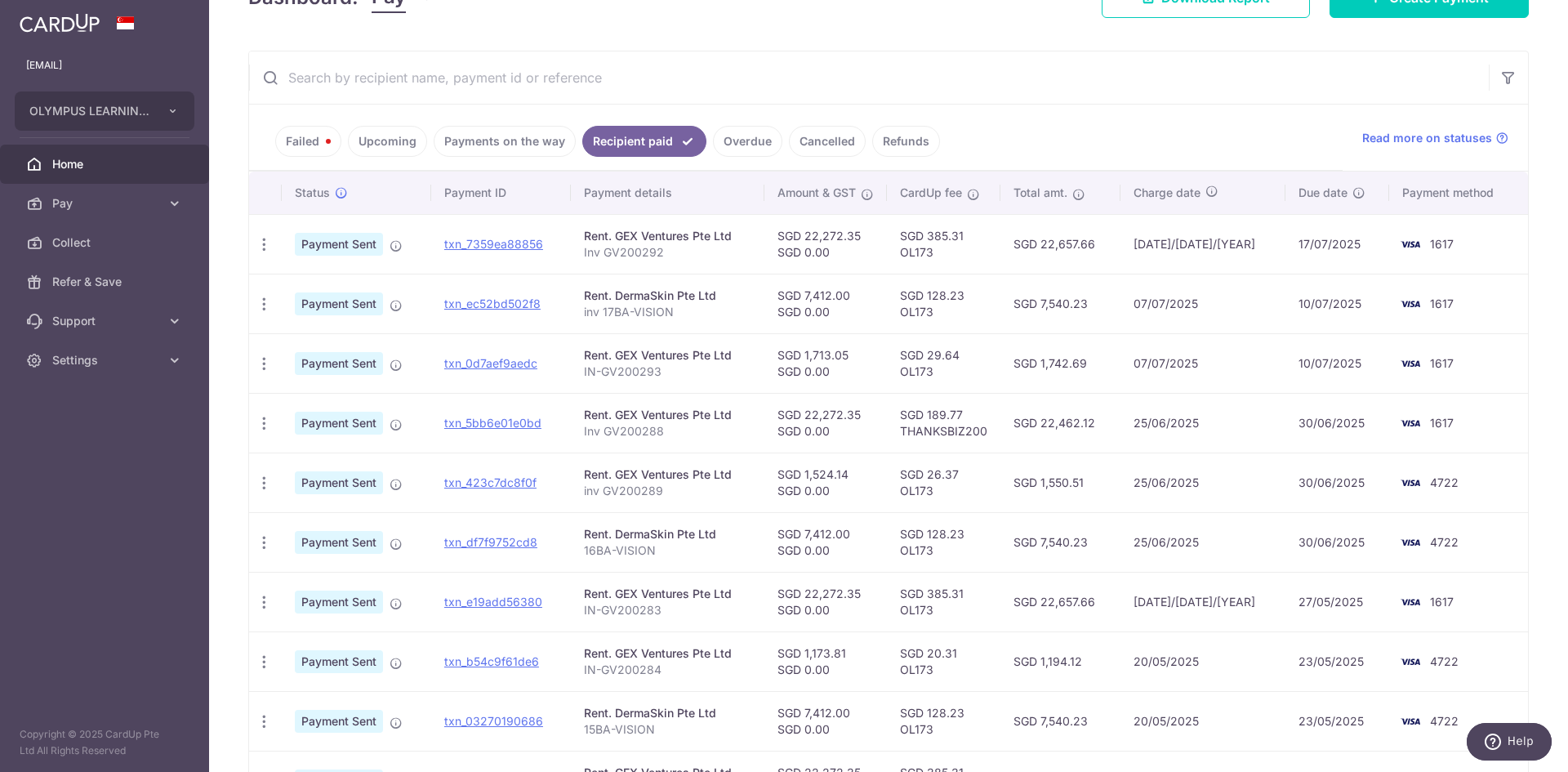 drag, startPoint x: 950, startPoint y: 234, endPoint x: 1000, endPoint y: 224, distance: 50.990195 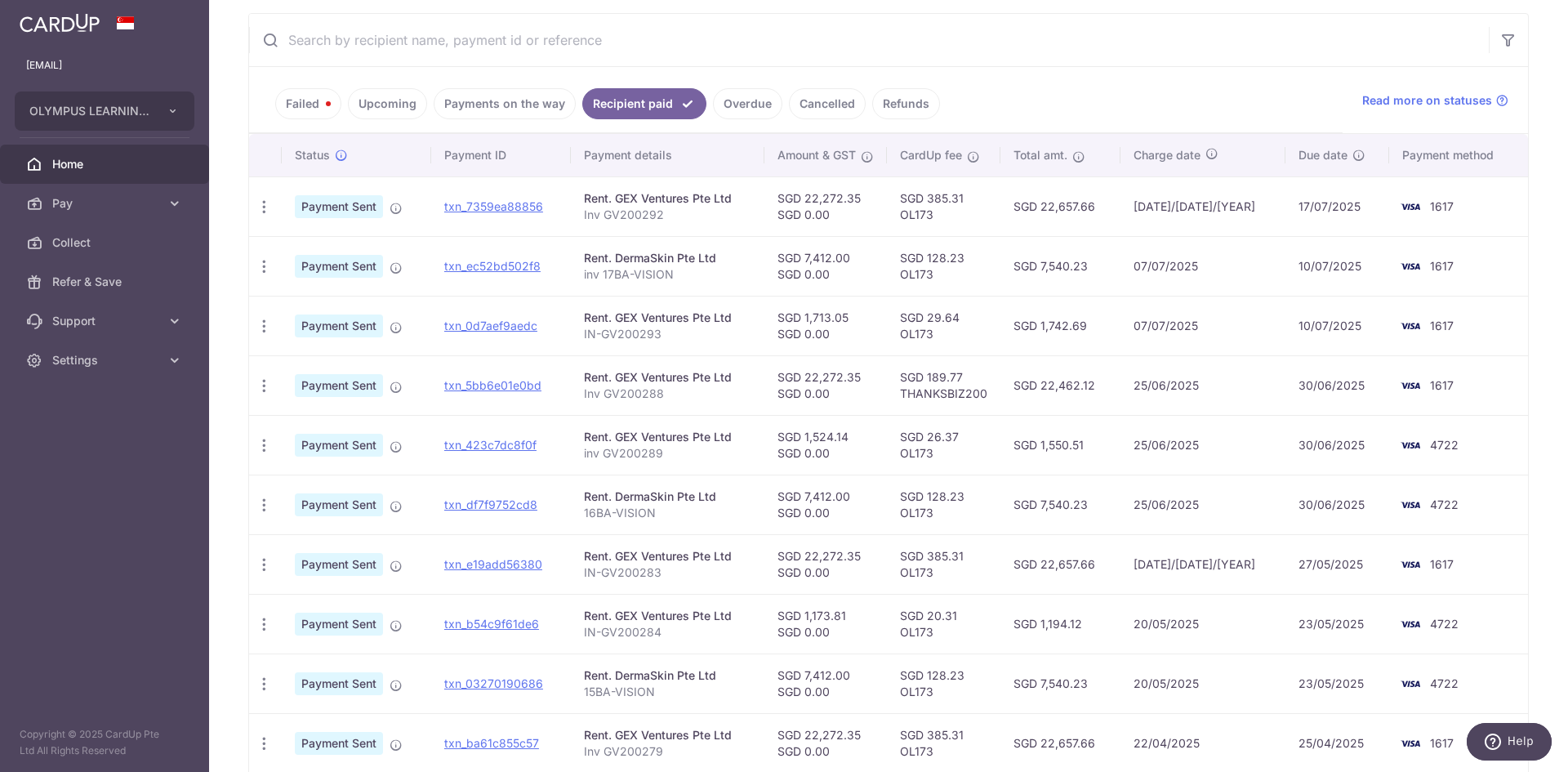 scroll, scrollTop: 265, scrollLeft: 0, axis: vertical 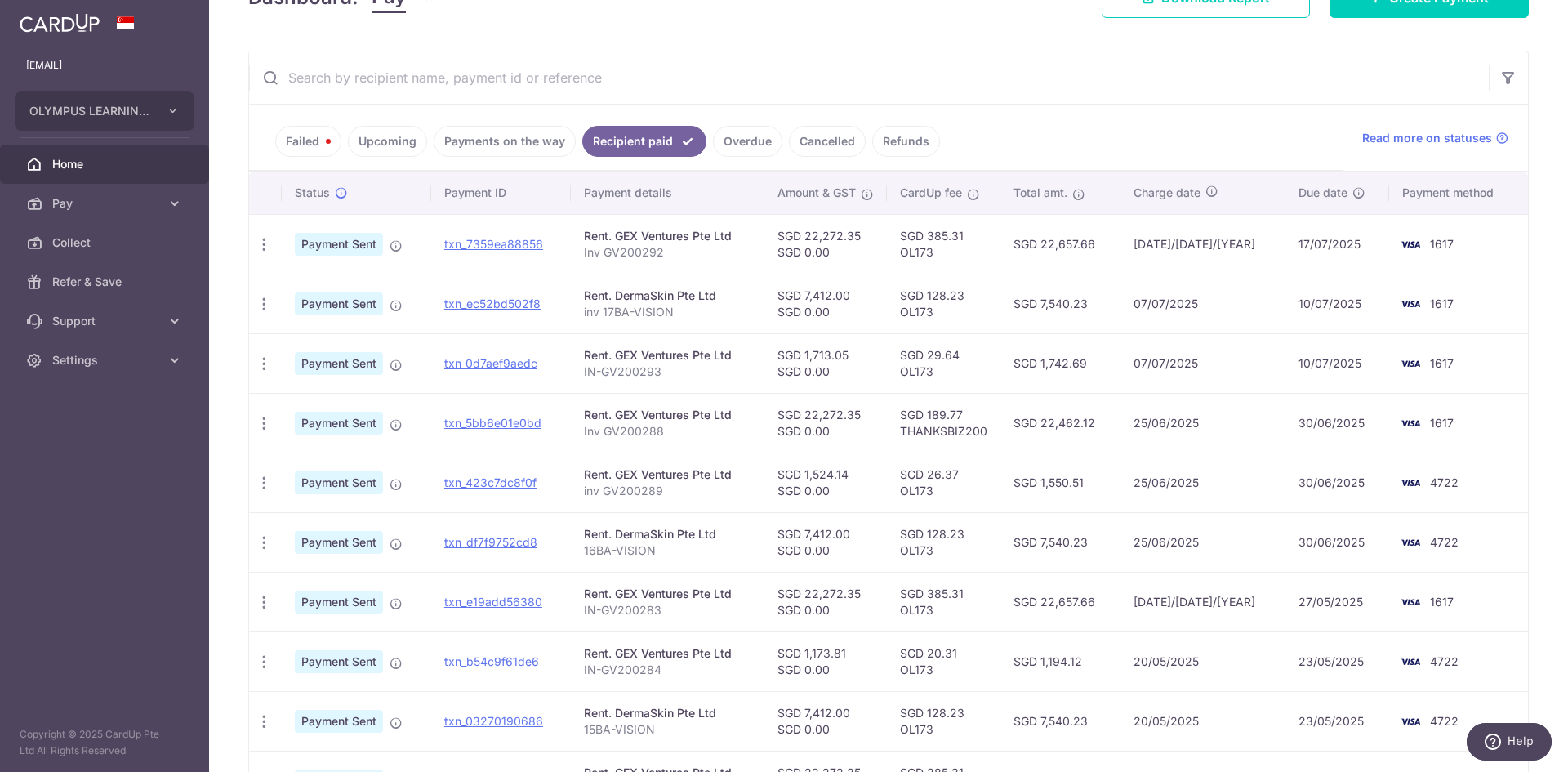 click on "Payments on the way" at bounding box center (505, 141) 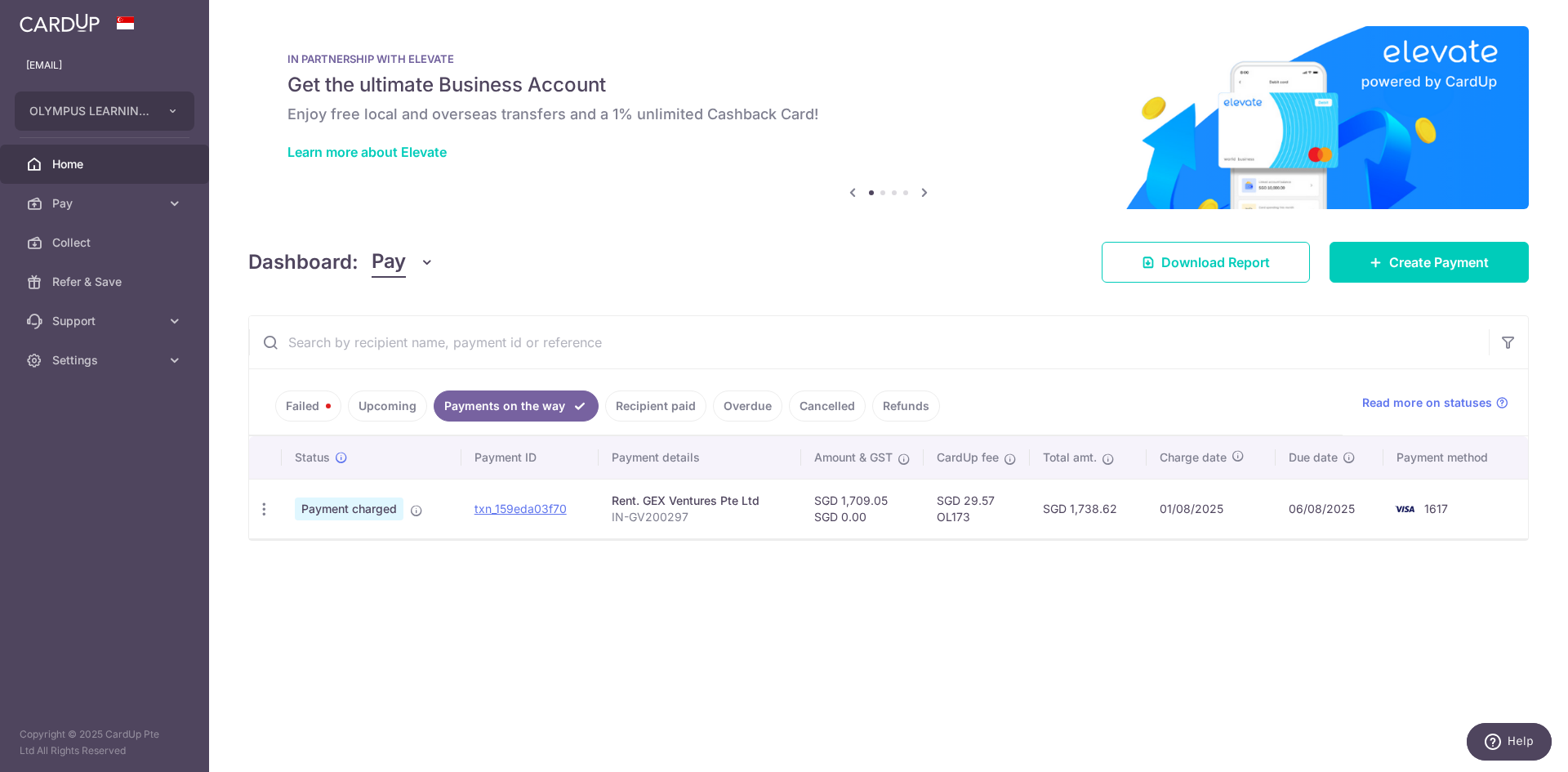 click on "Recipient paid" at bounding box center (656, 406) 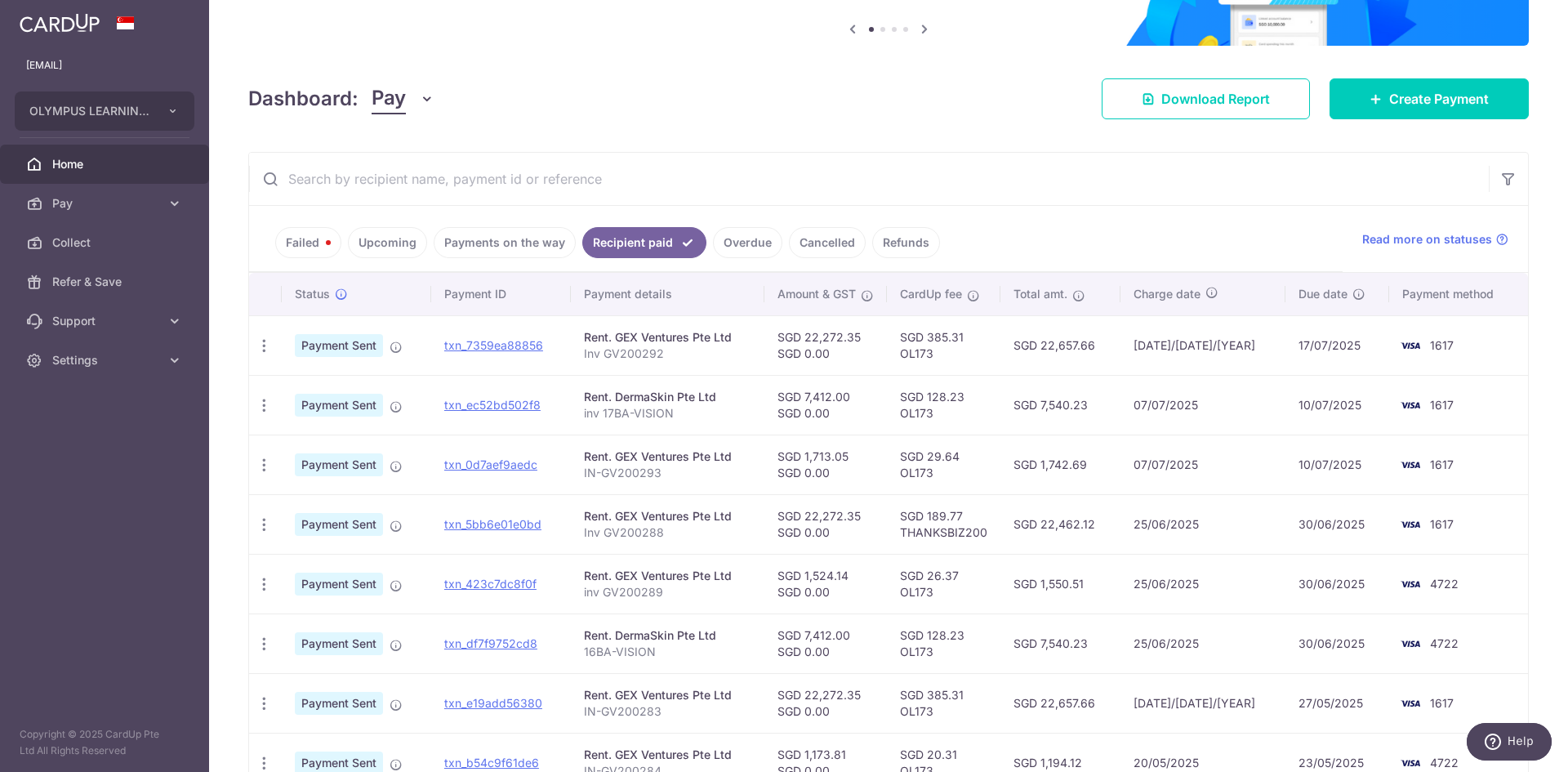 scroll, scrollTop: 245, scrollLeft: 0, axis: vertical 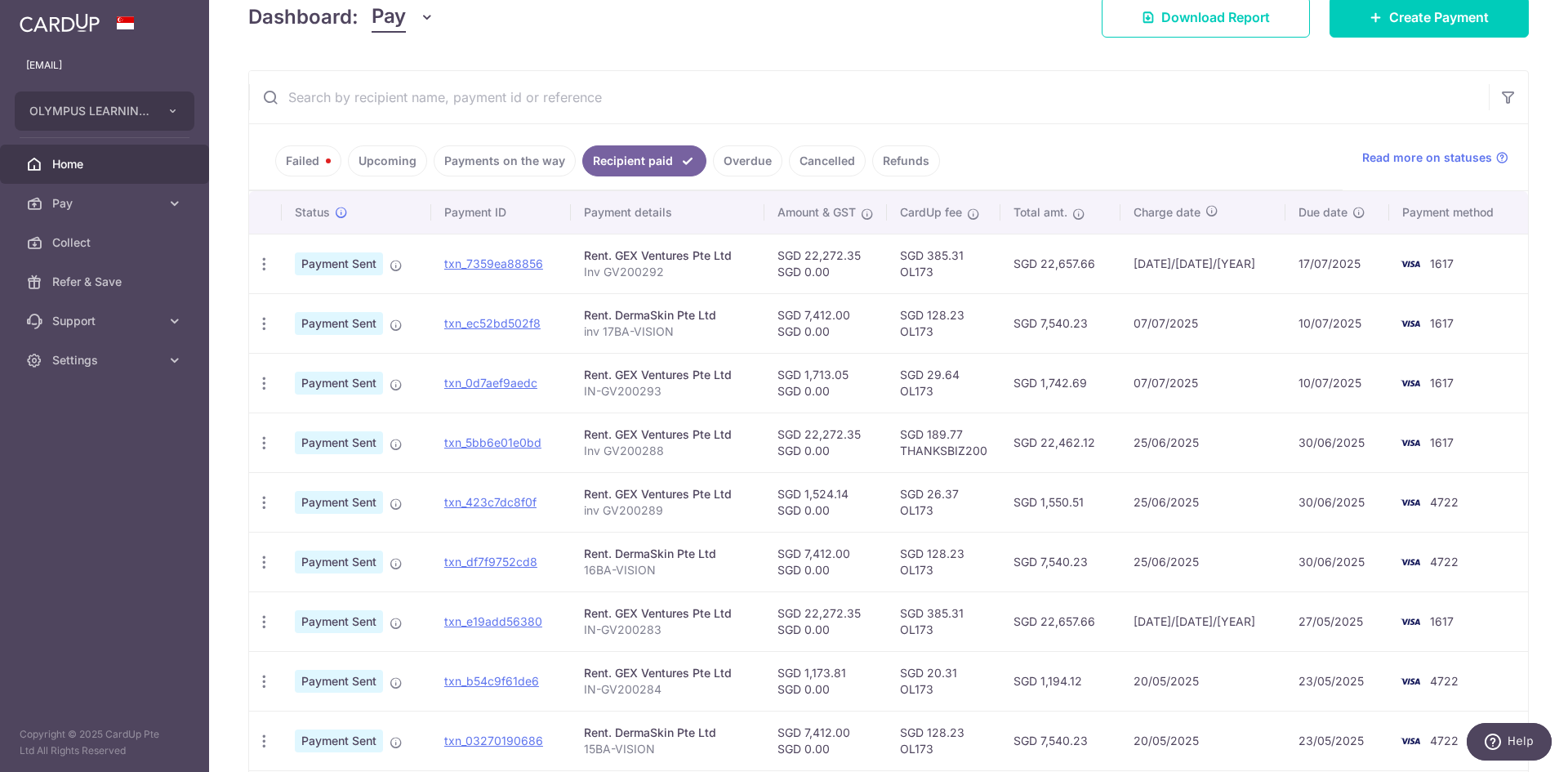 drag, startPoint x: 844, startPoint y: 312, endPoint x: 895, endPoint y: 312, distance: 51 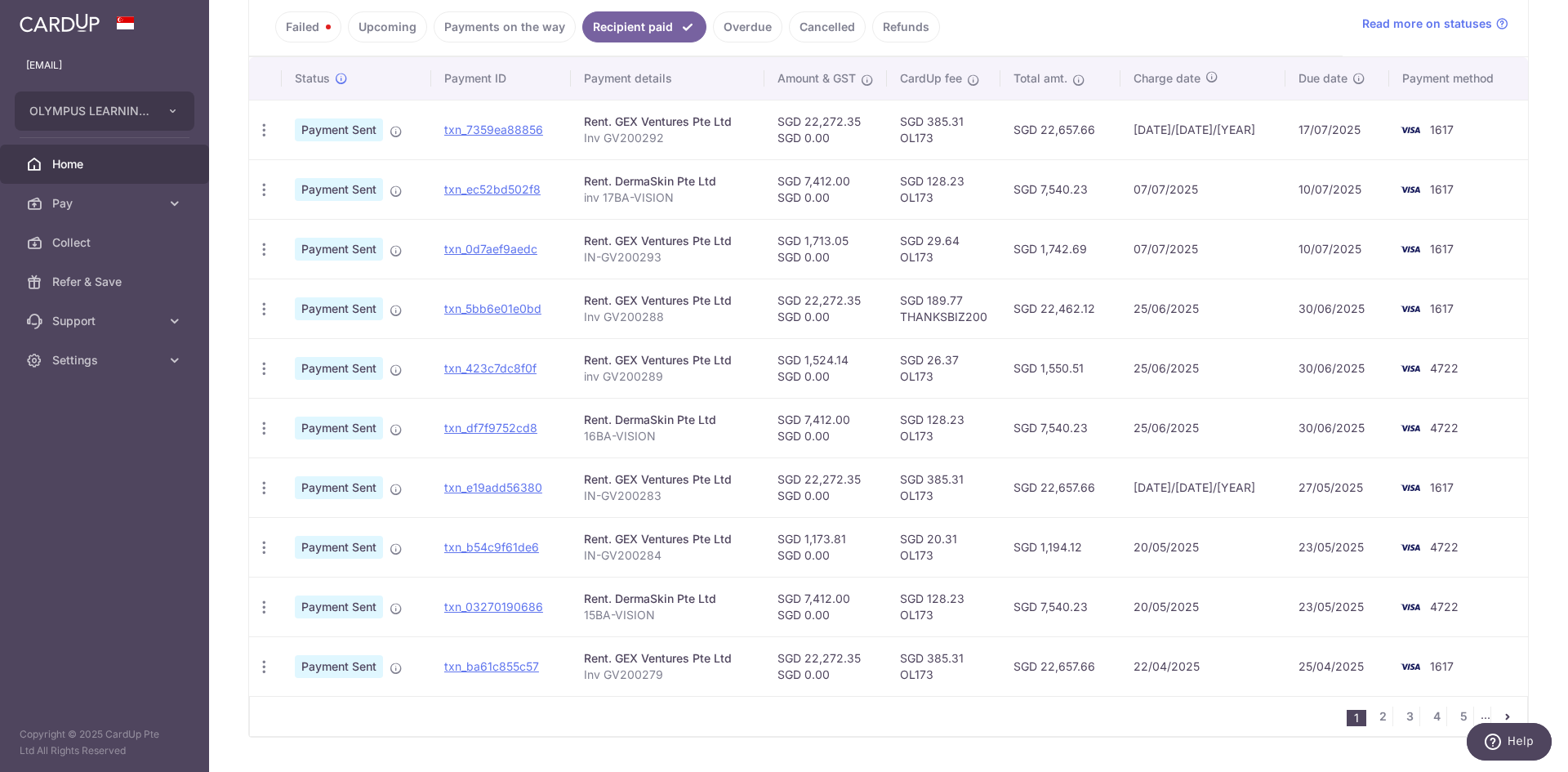 scroll, scrollTop: 408, scrollLeft: 0, axis: vertical 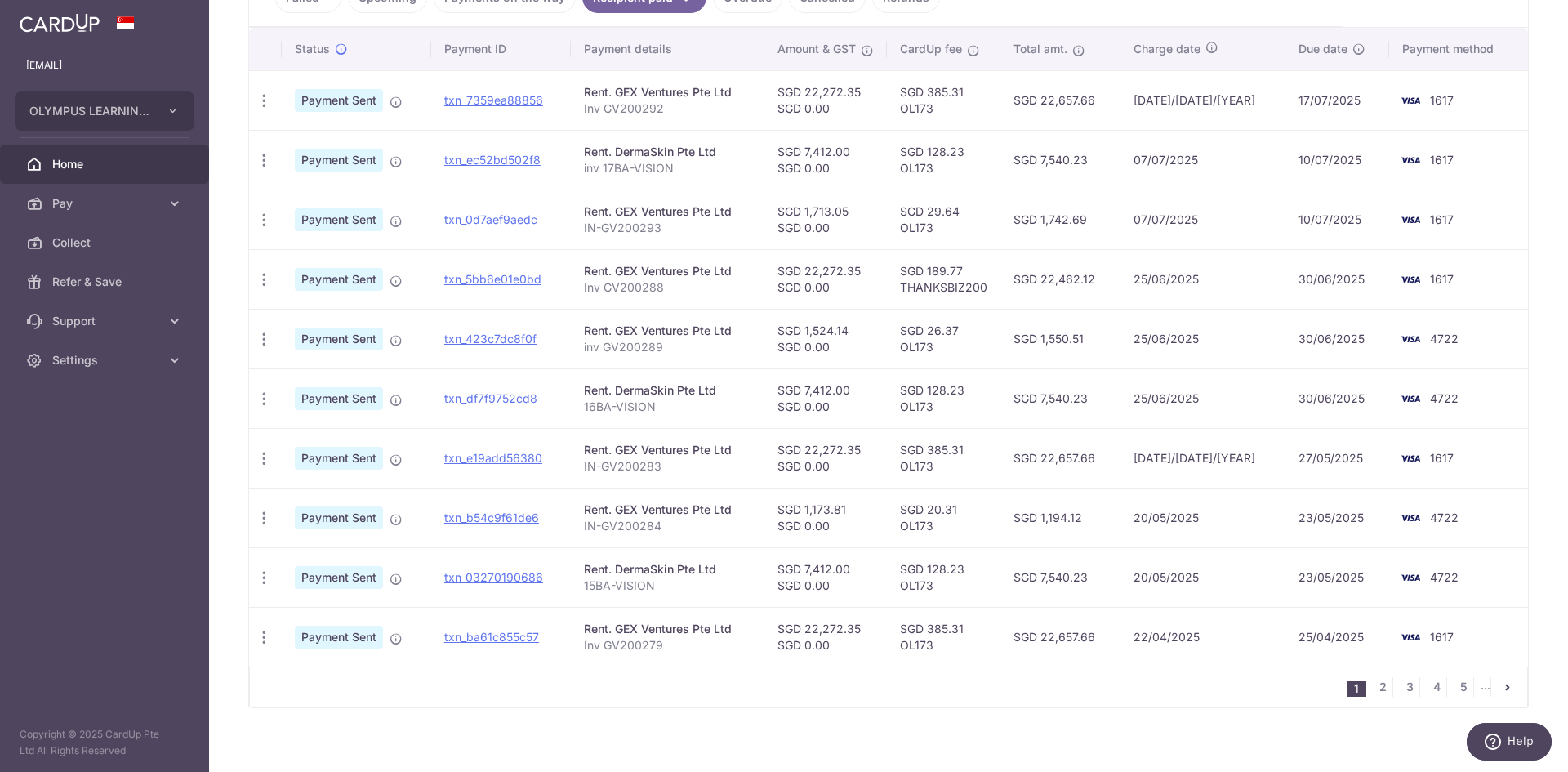drag, startPoint x: 976, startPoint y: 630, endPoint x: 991, endPoint y: 629, distance: 15.033296 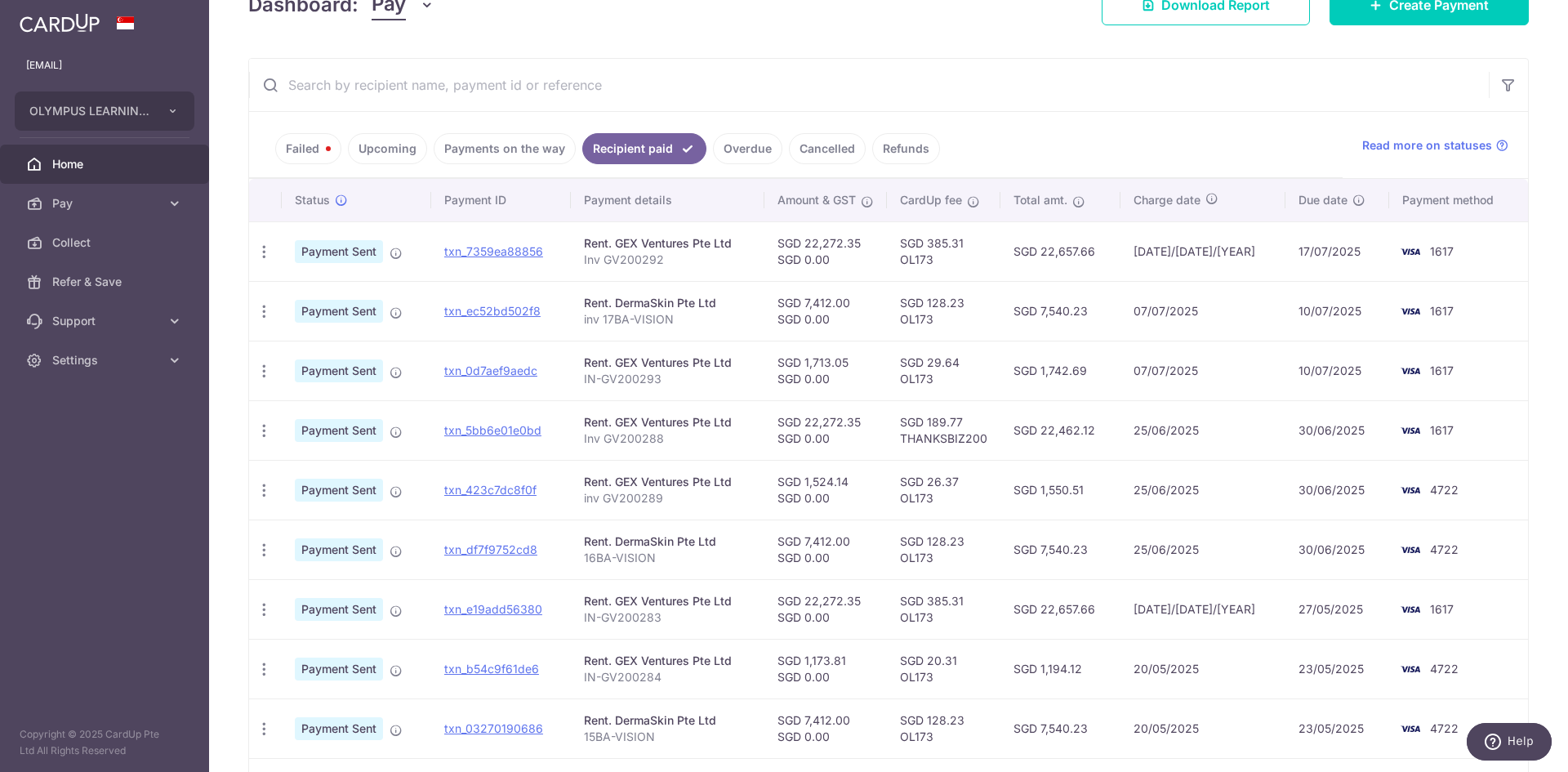 scroll, scrollTop: 245, scrollLeft: 0, axis: vertical 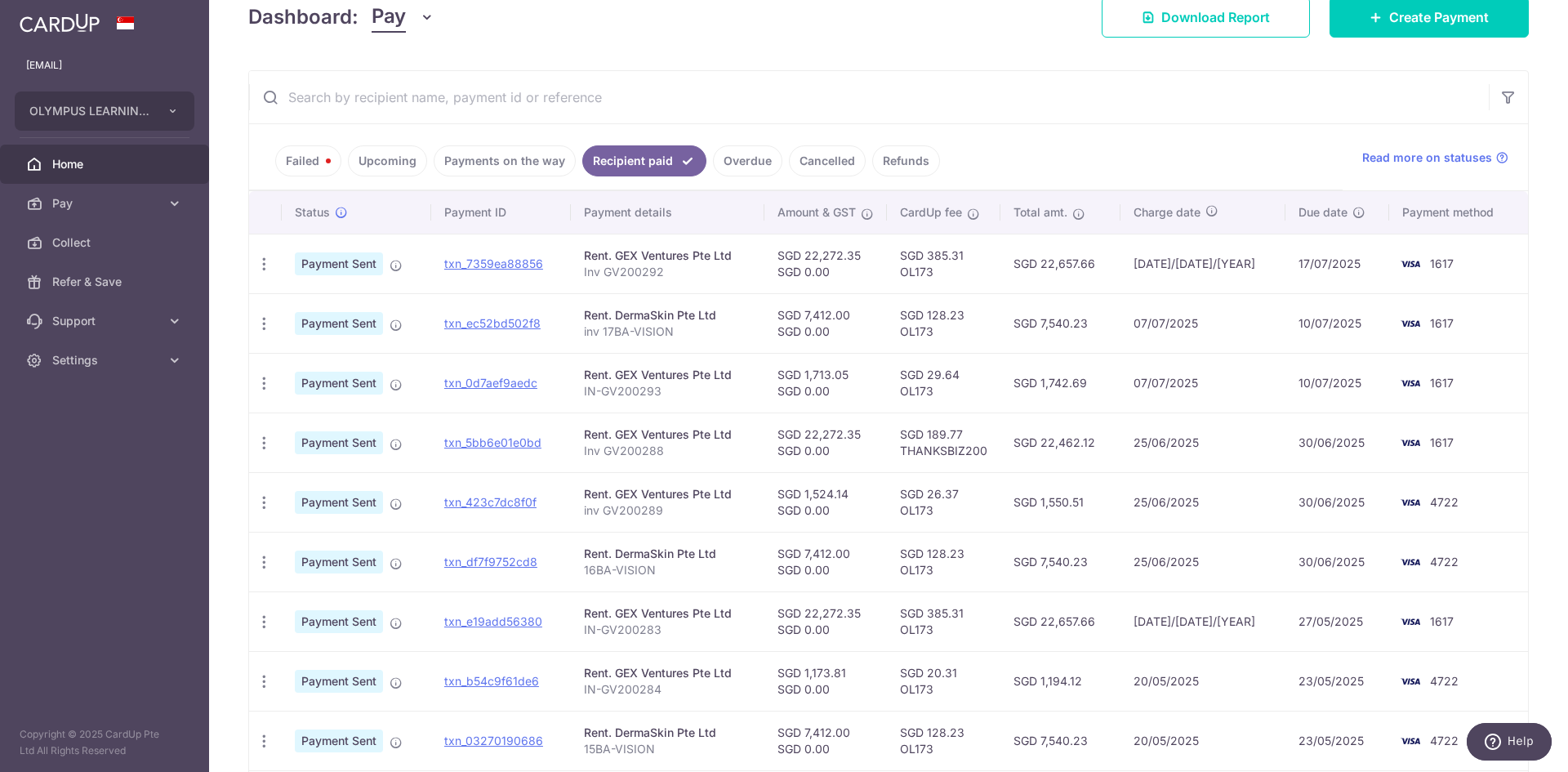 drag, startPoint x: 822, startPoint y: 377, endPoint x: 859, endPoint y: 374, distance: 37.12142 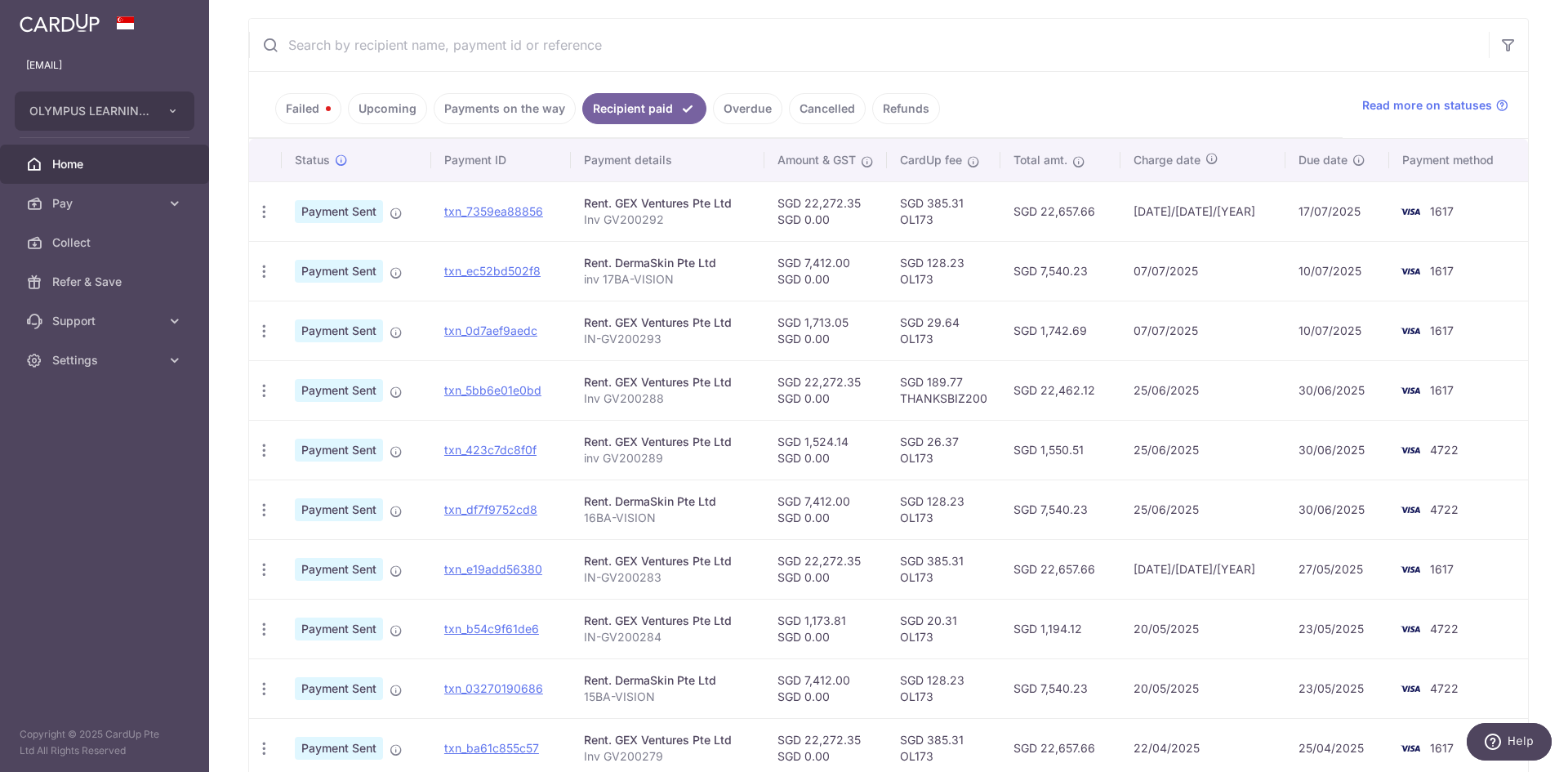 scroll, scrollTop: 327, scrollLeft: 0, axis: vertical 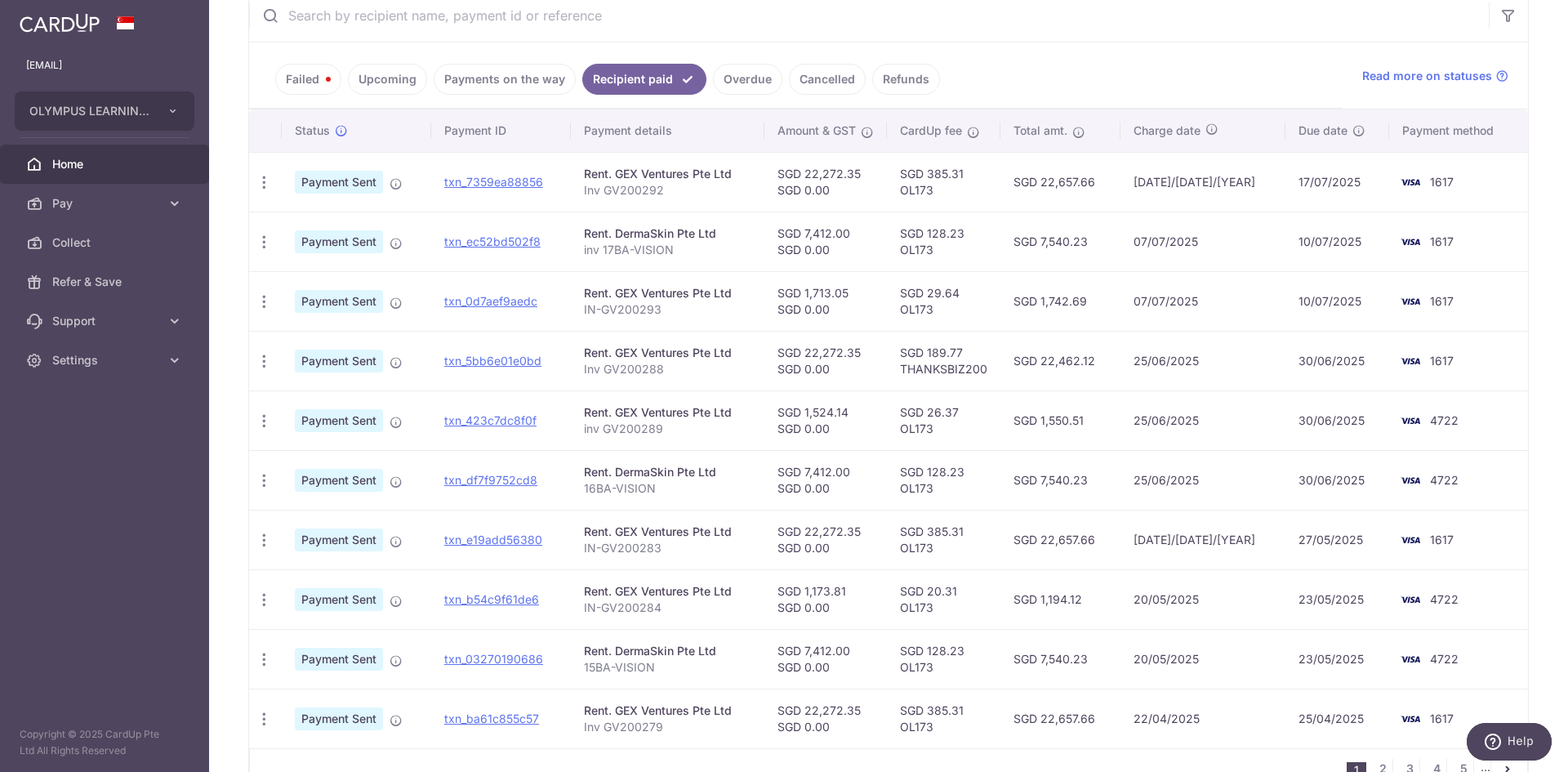drag, startPoint x: 825, startPoint y: 408, endPoint x: 871, endPoint y: 412, distance: 46.173586 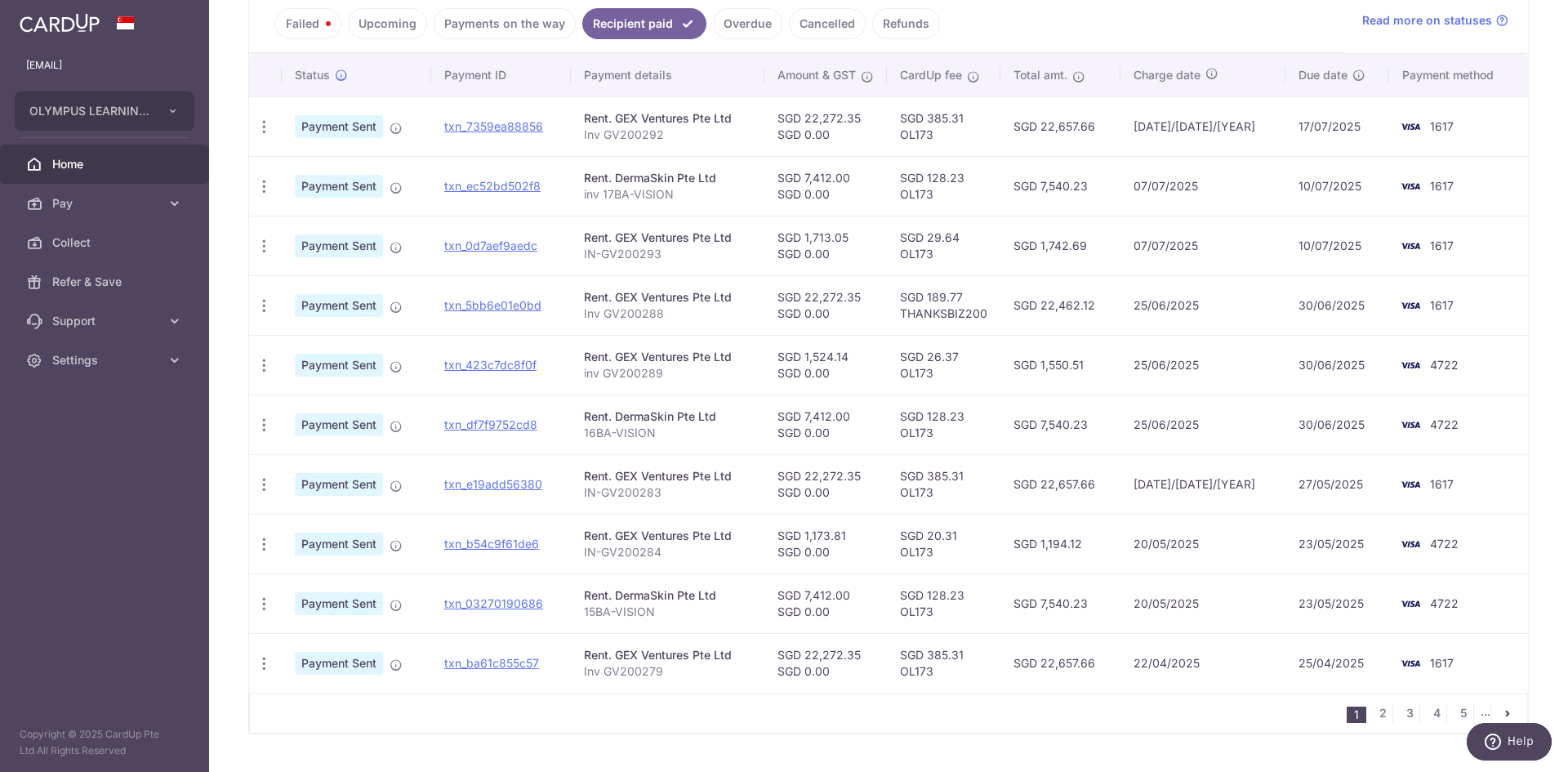 scroll, scrollTop: 408, scrollLeft: 0, axis: vertical 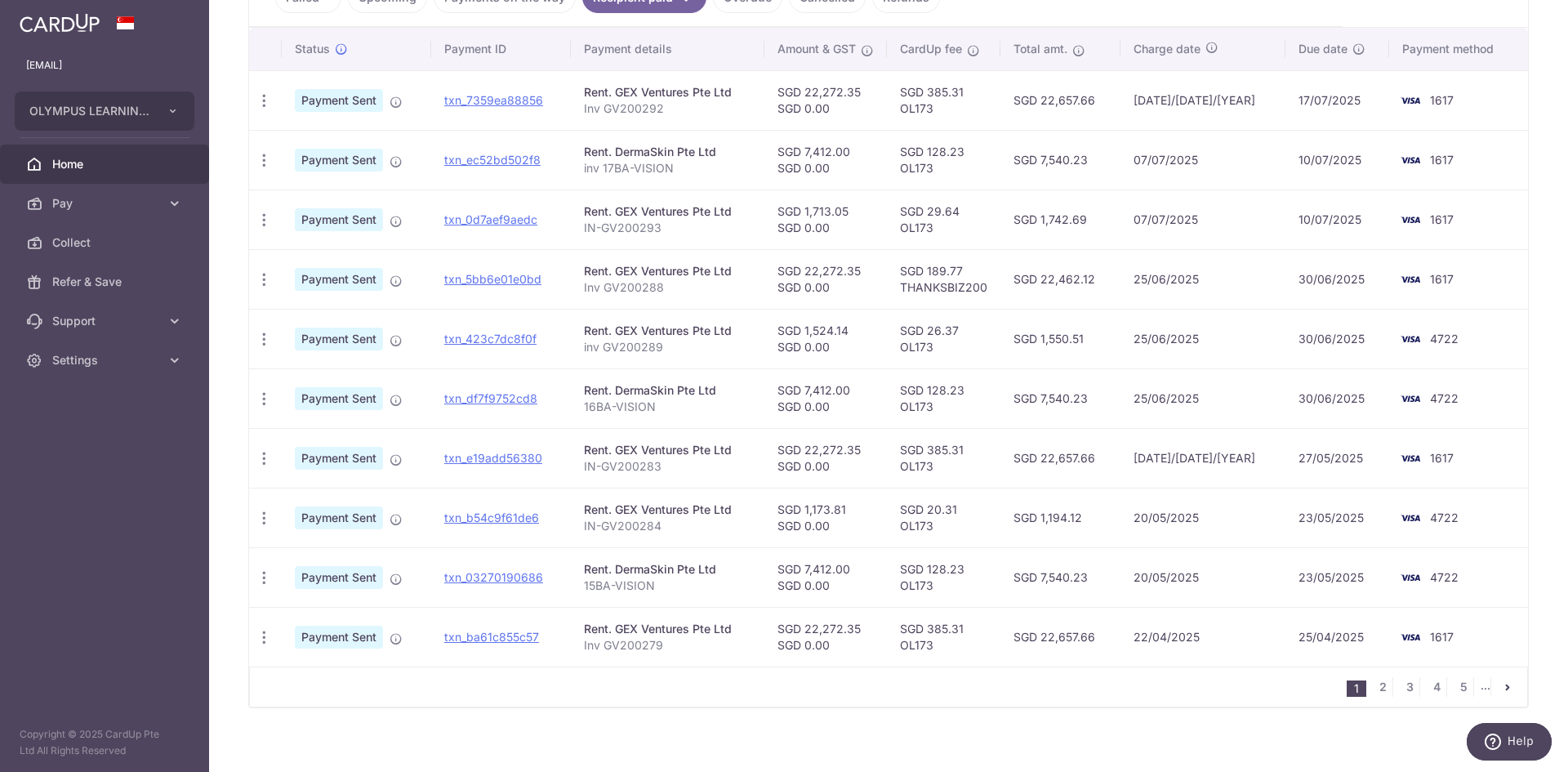 drag, startPoint x: 823, startPoint y: 508, endPoint x: 870, endPoint y: 501, distance: 47.518417 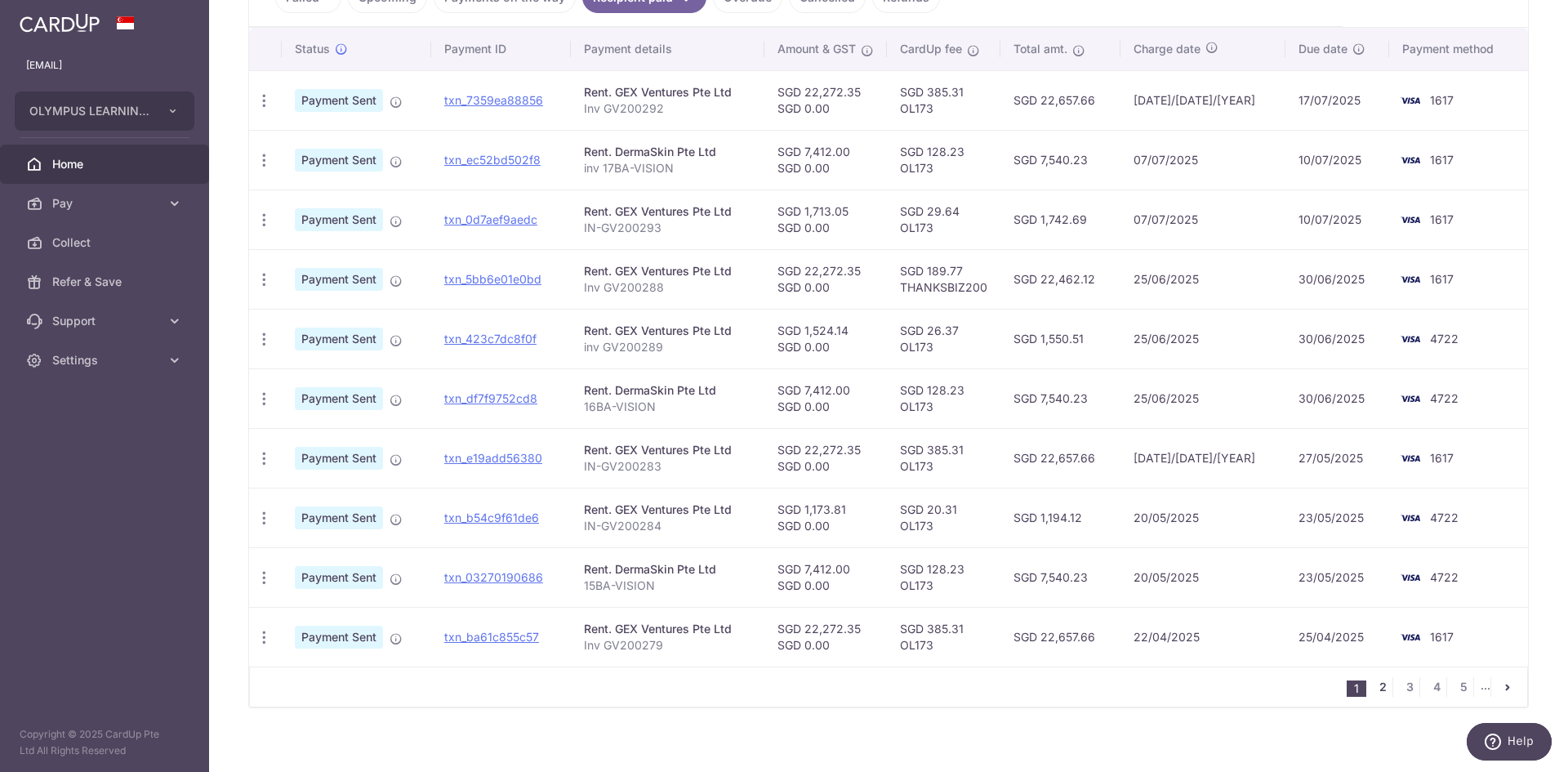 click on "2" at bounding box center (1383, 687) 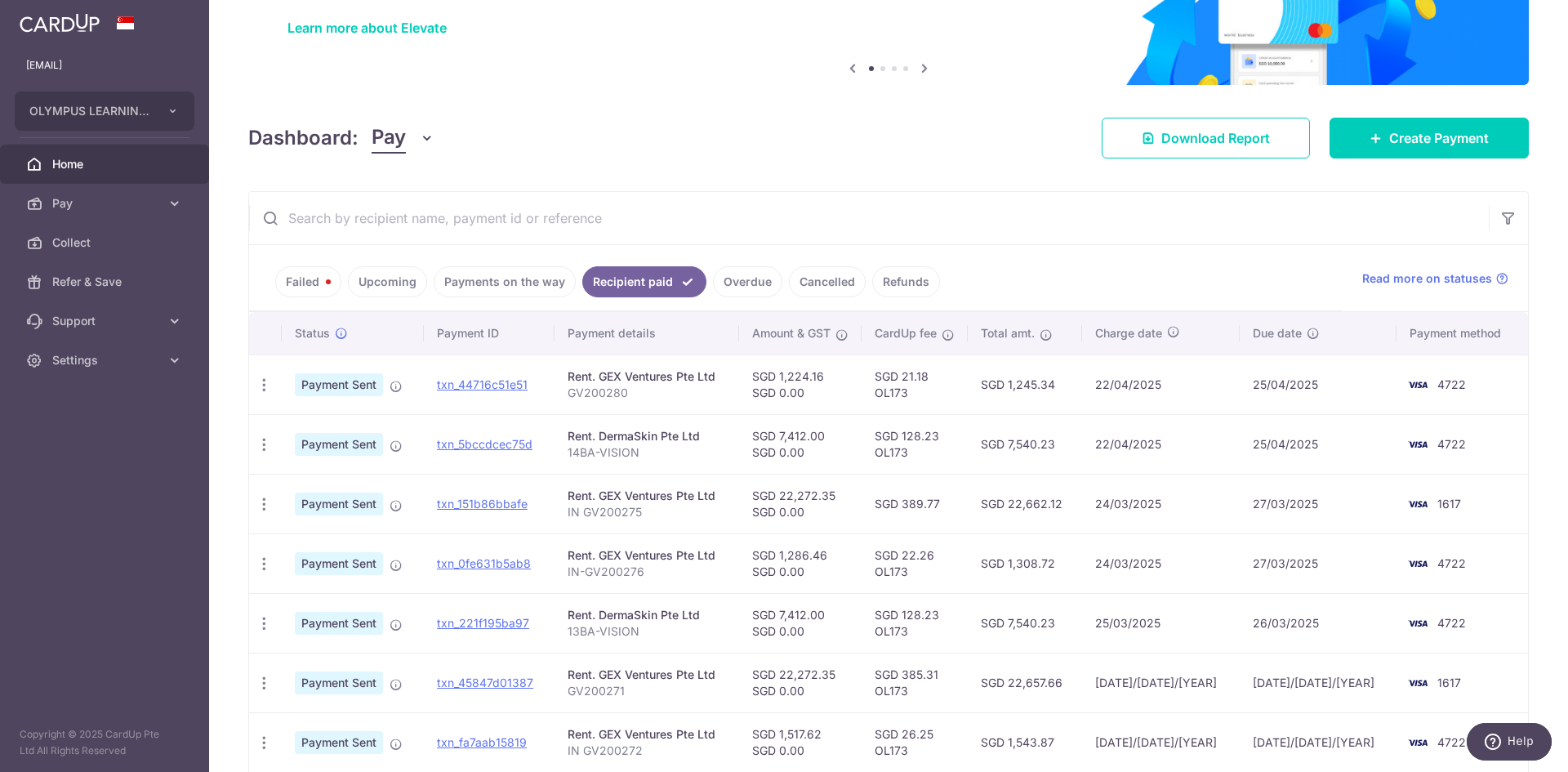 scroll, scrollTop: 163, scrollLeft: 0, axis: vertical 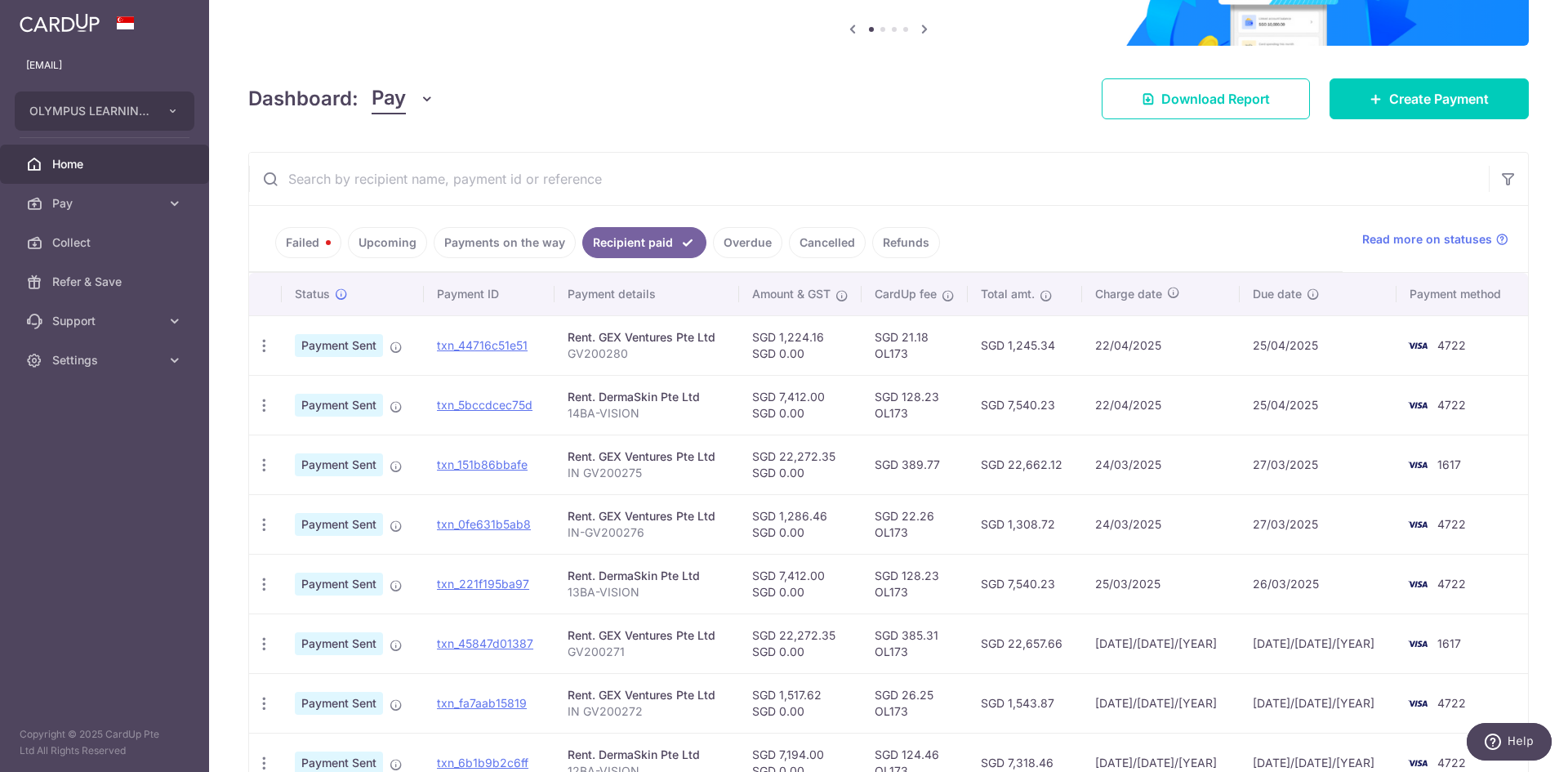 drag, startPoint x: 825, startPoint y: 332, endPoint x: 887, endPoint y: 333, distance: 62.00806 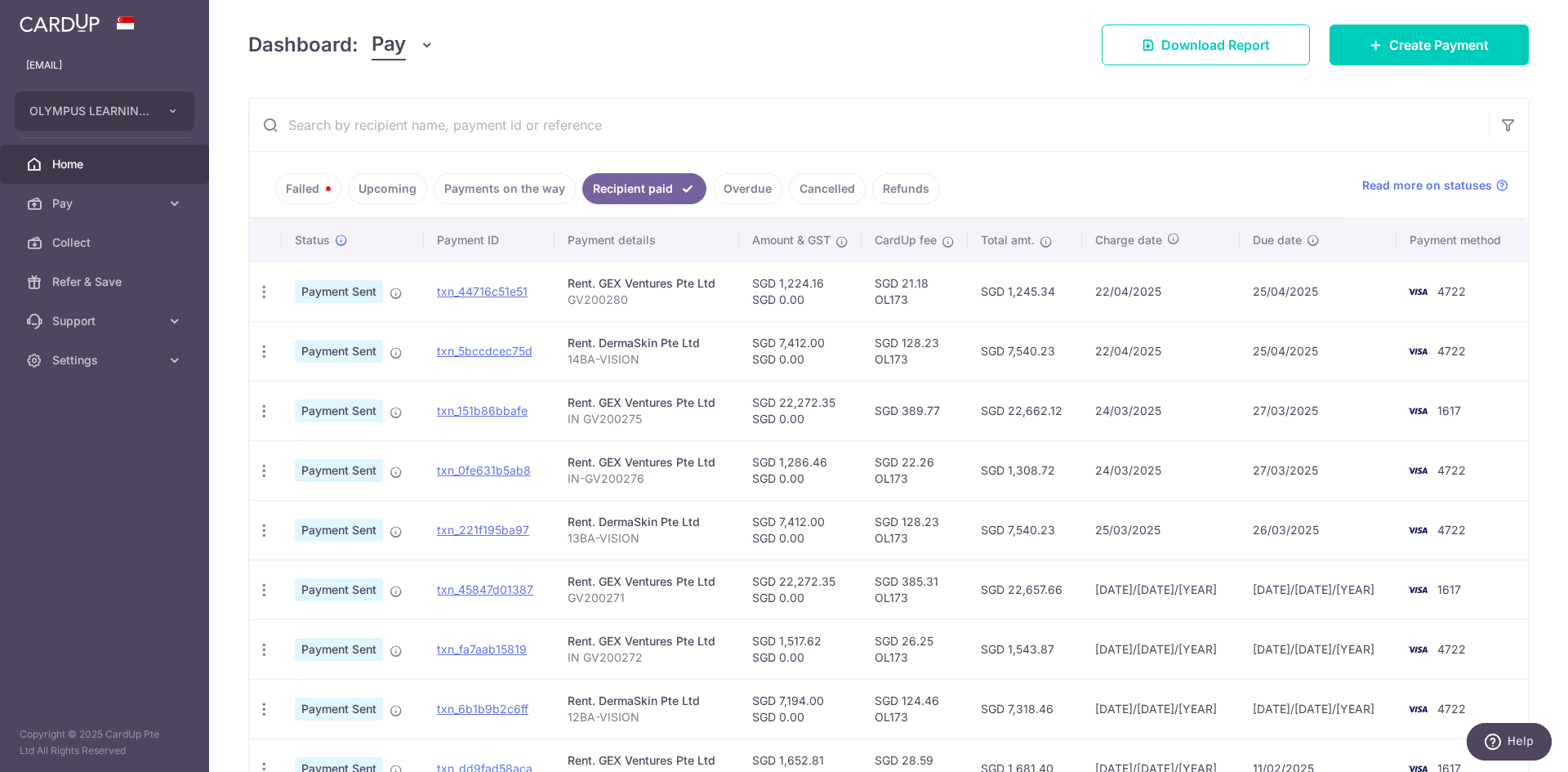 scroll, scrollTop: 245, scrollLeft: 0, axis: vertical 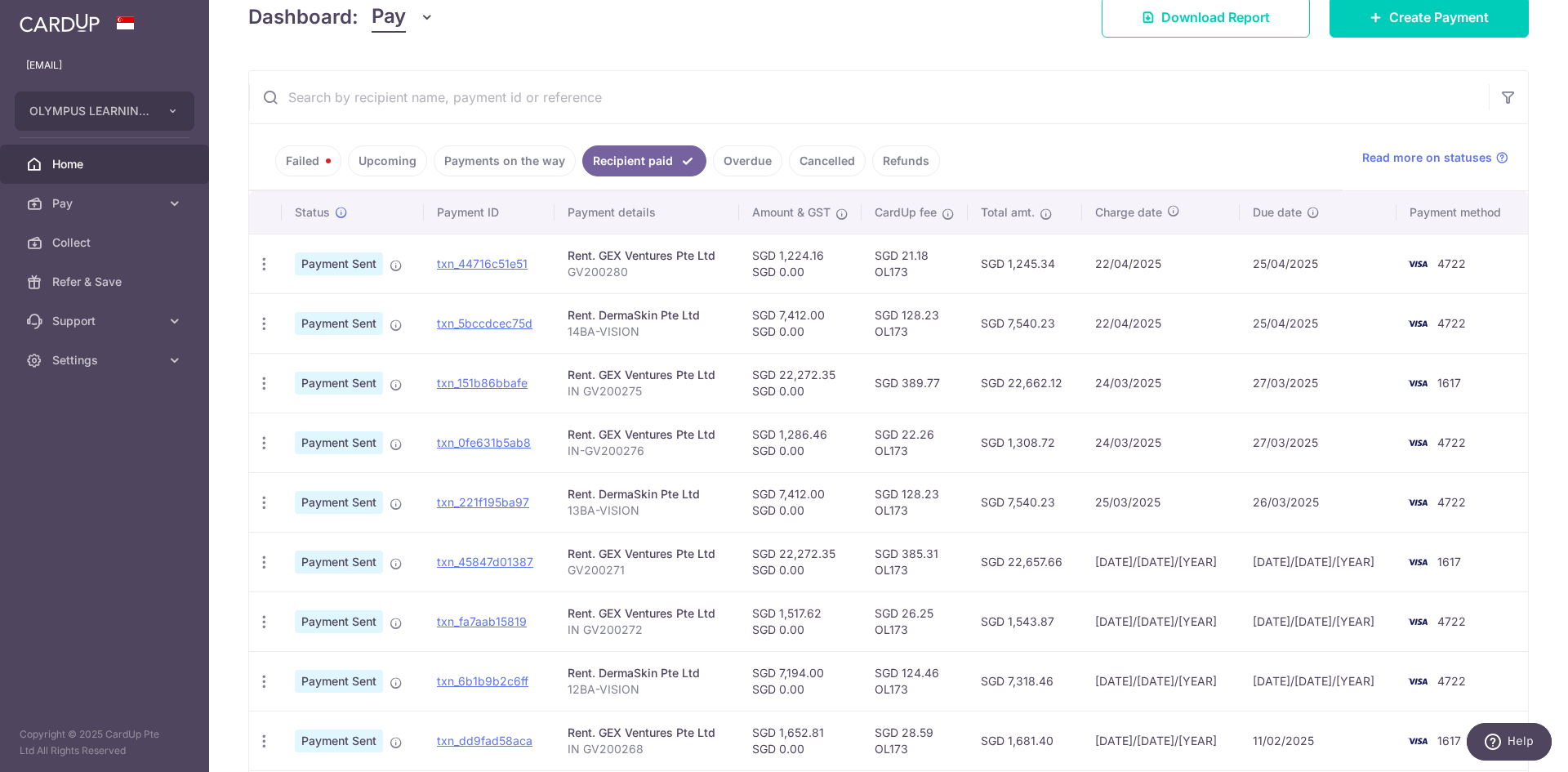 drag, startPoint x: 959, startPoint y: 310, endPoint x: 994, endPoint y: 310, distance: 35 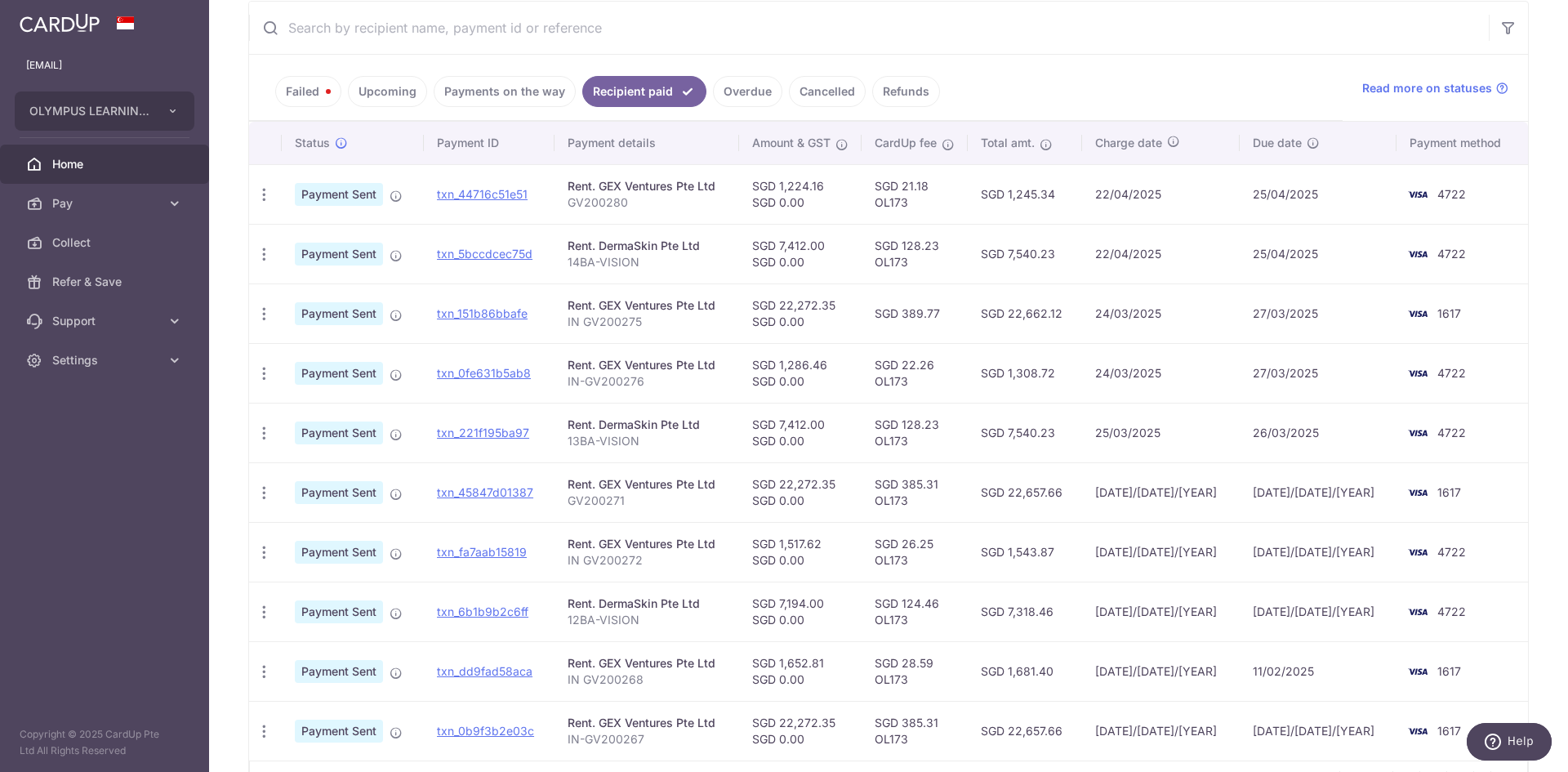 scroll, scrollTop: 422, scrollLeft: 0, axis: vertical 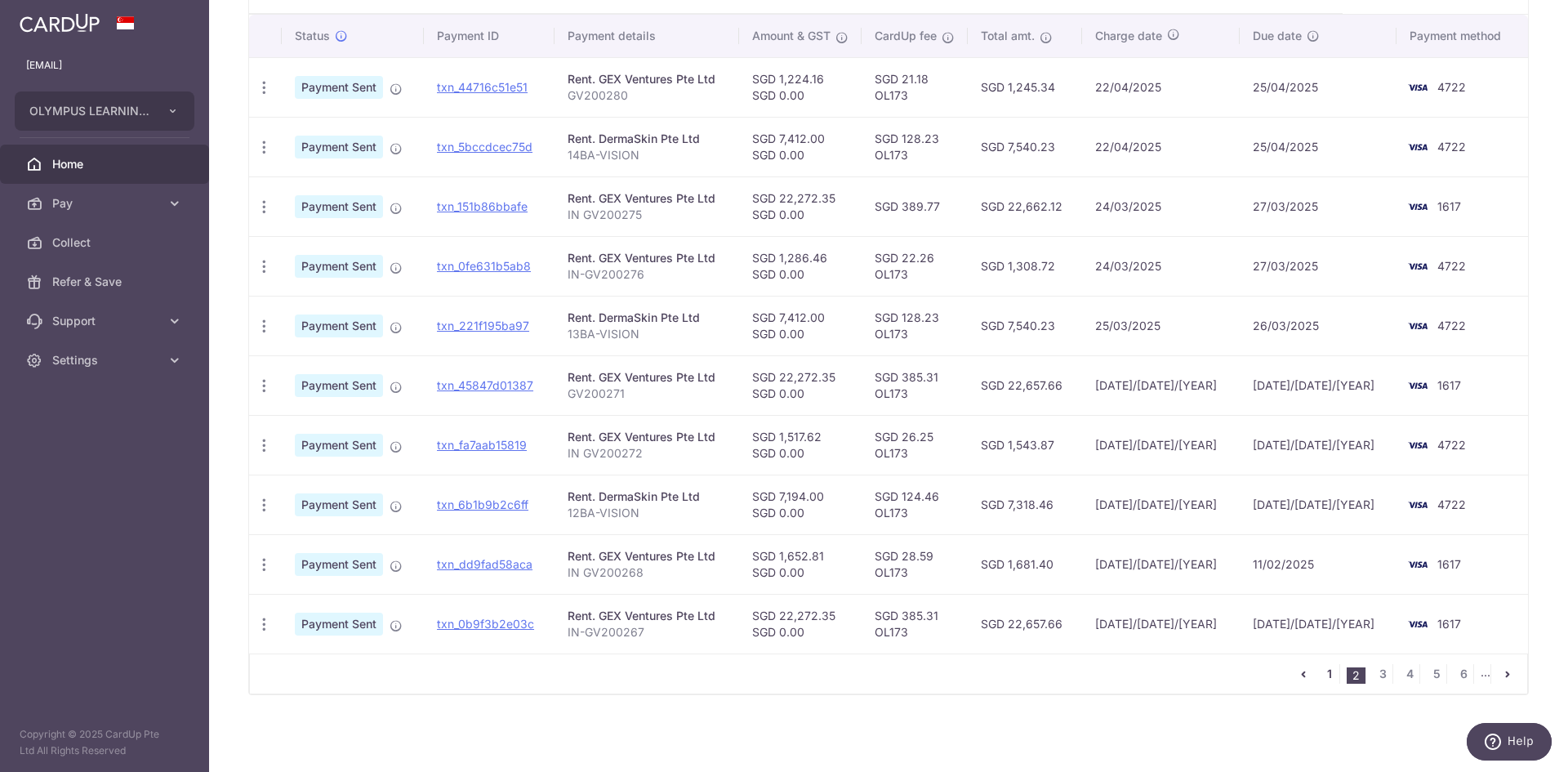 click on "1" at bounding box center [1330, 674] 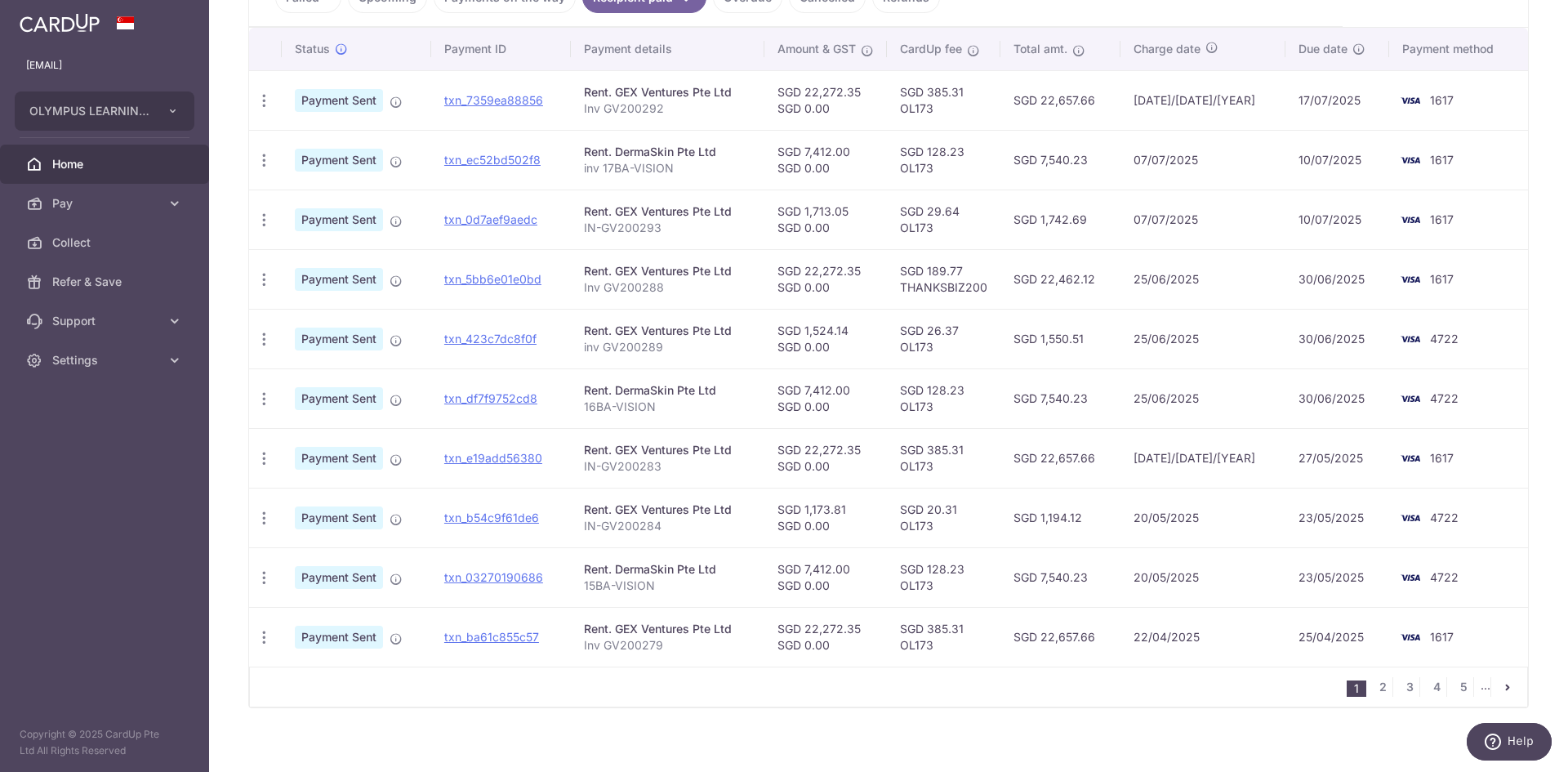 scroll, scrollTop: 422, scrollLeft: 0, axis: vertical 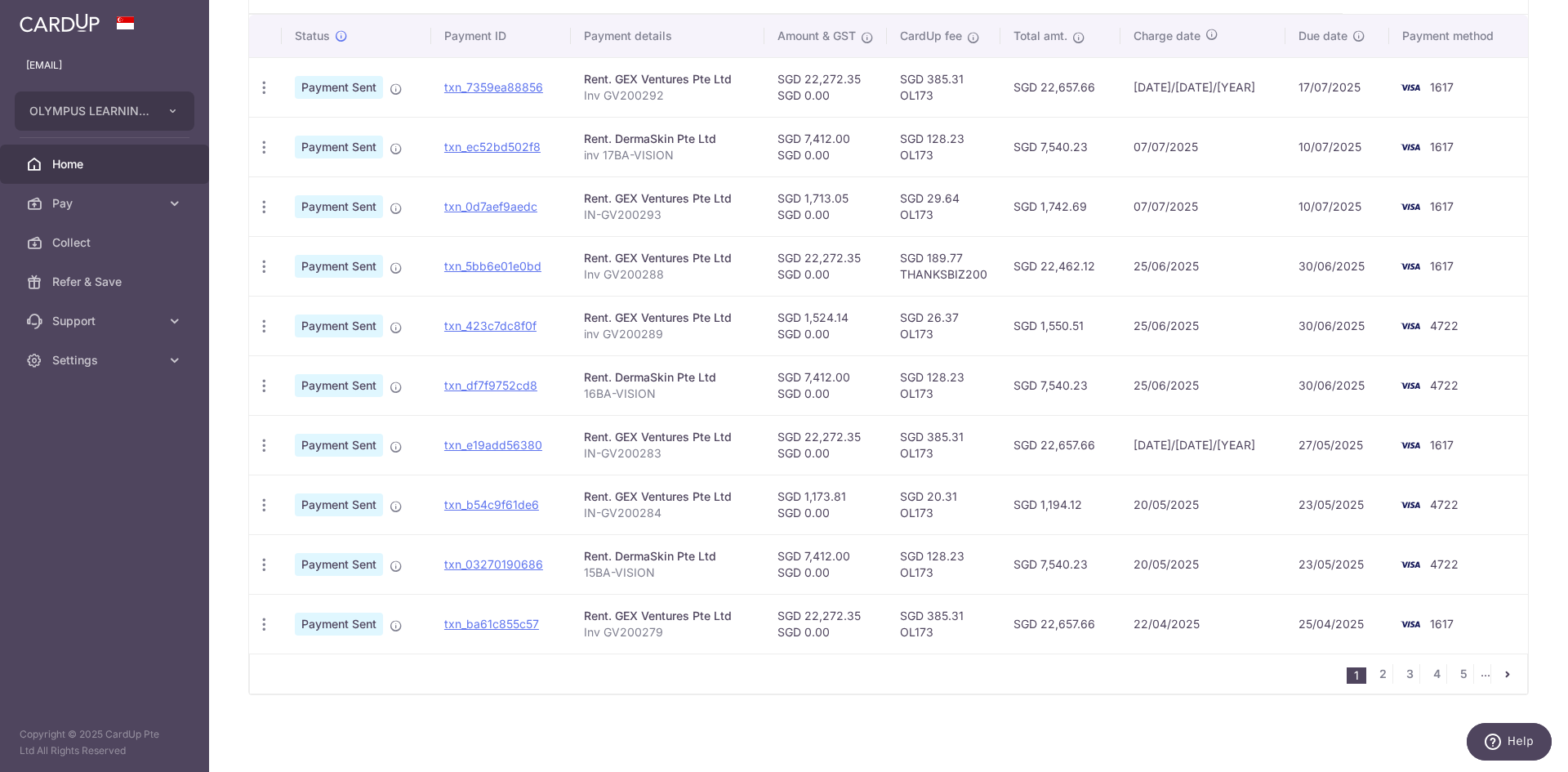 drag, startPoint x: 948, startPoint y: 620, endPoint x: 997, endPoint y: 614, distance: 49.36598 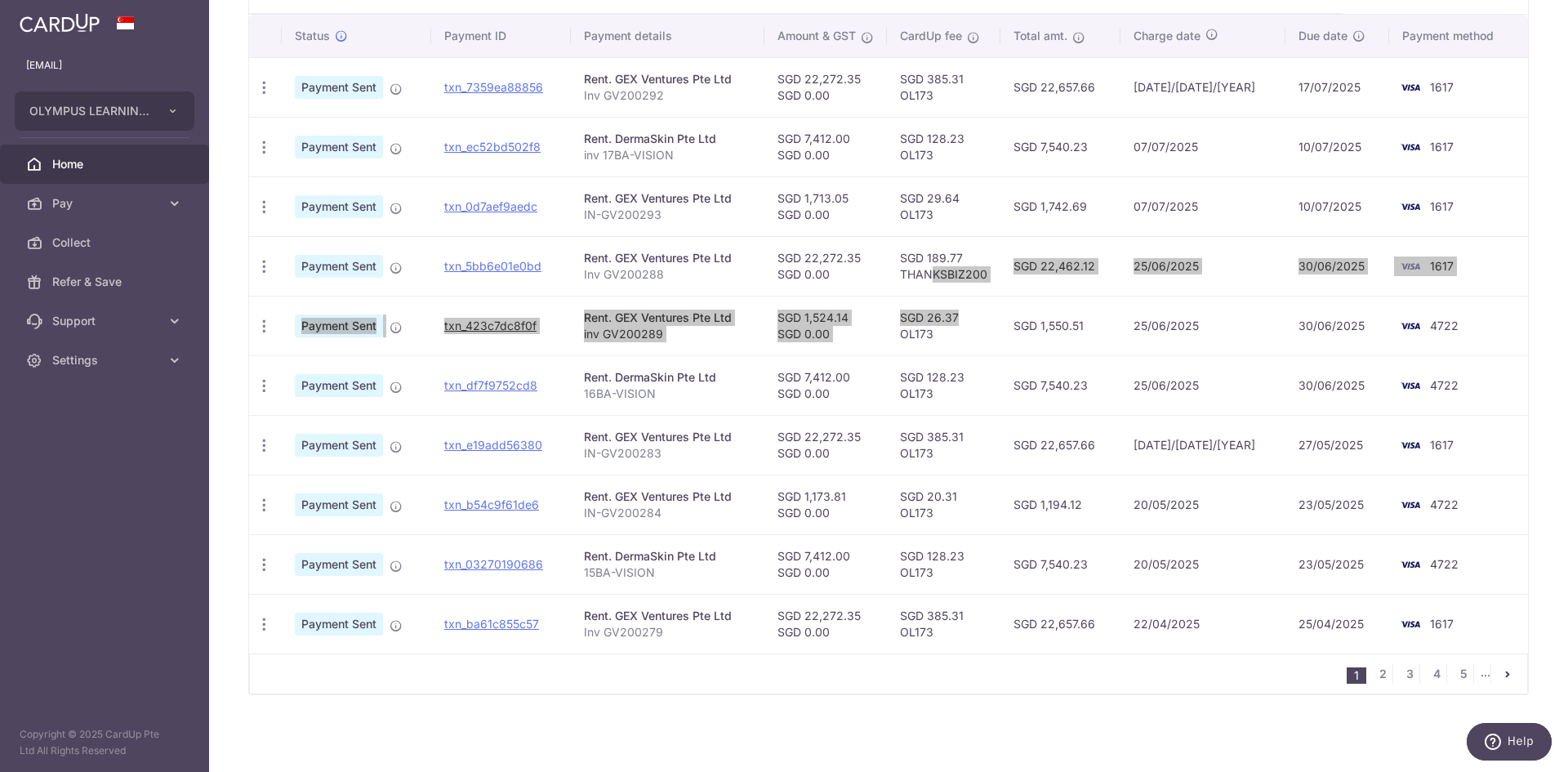 scroll, scrollTop: 340, scrollLeft: 0, axis: vertical 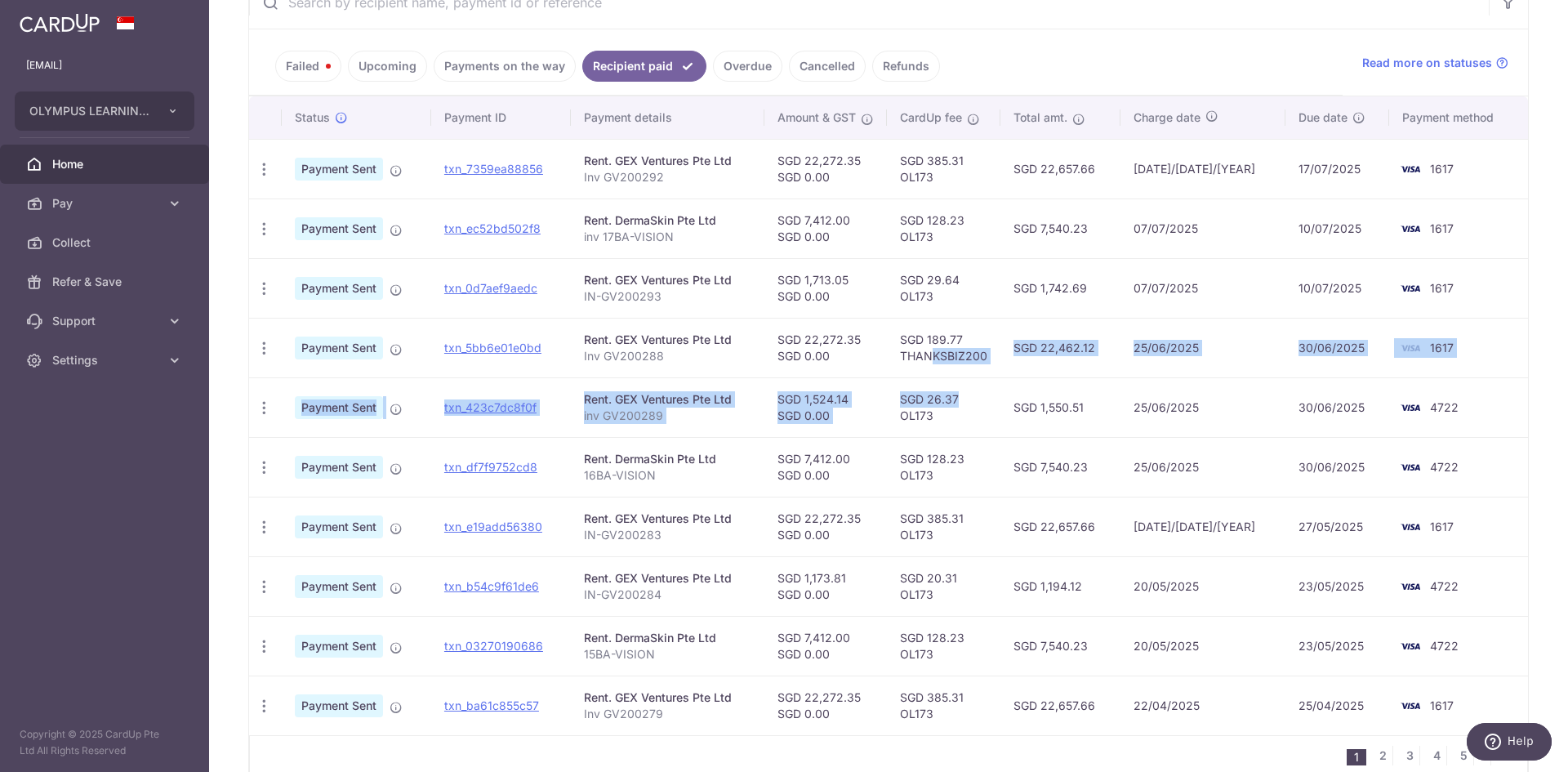 click on "SGD 128.23
OL173" at bounding box center [943, 228] 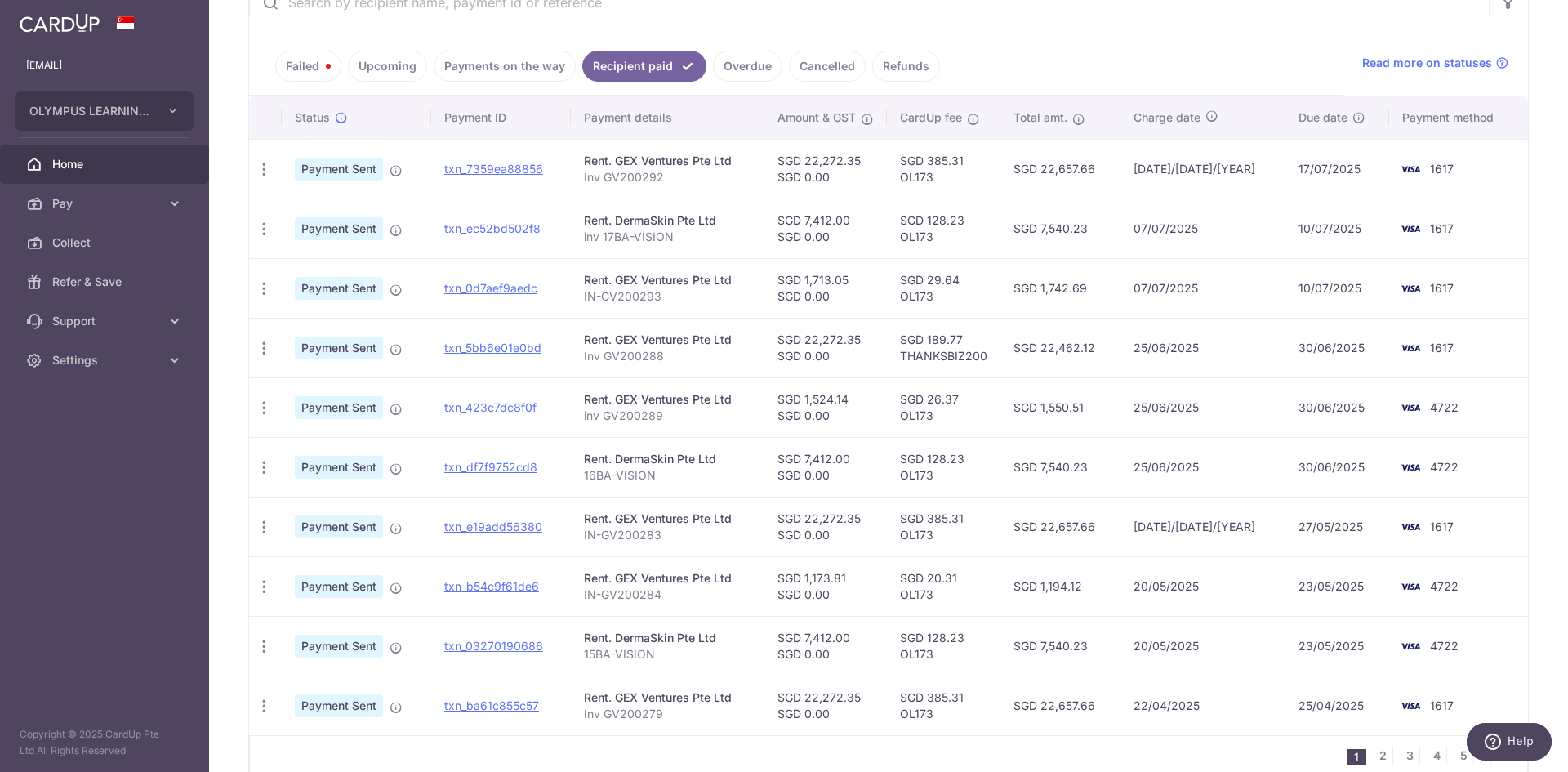 drag, startPoint x: 949, startPoint y: 224, endPoint x: 988, endPoint y: 214, distance: 40.26164 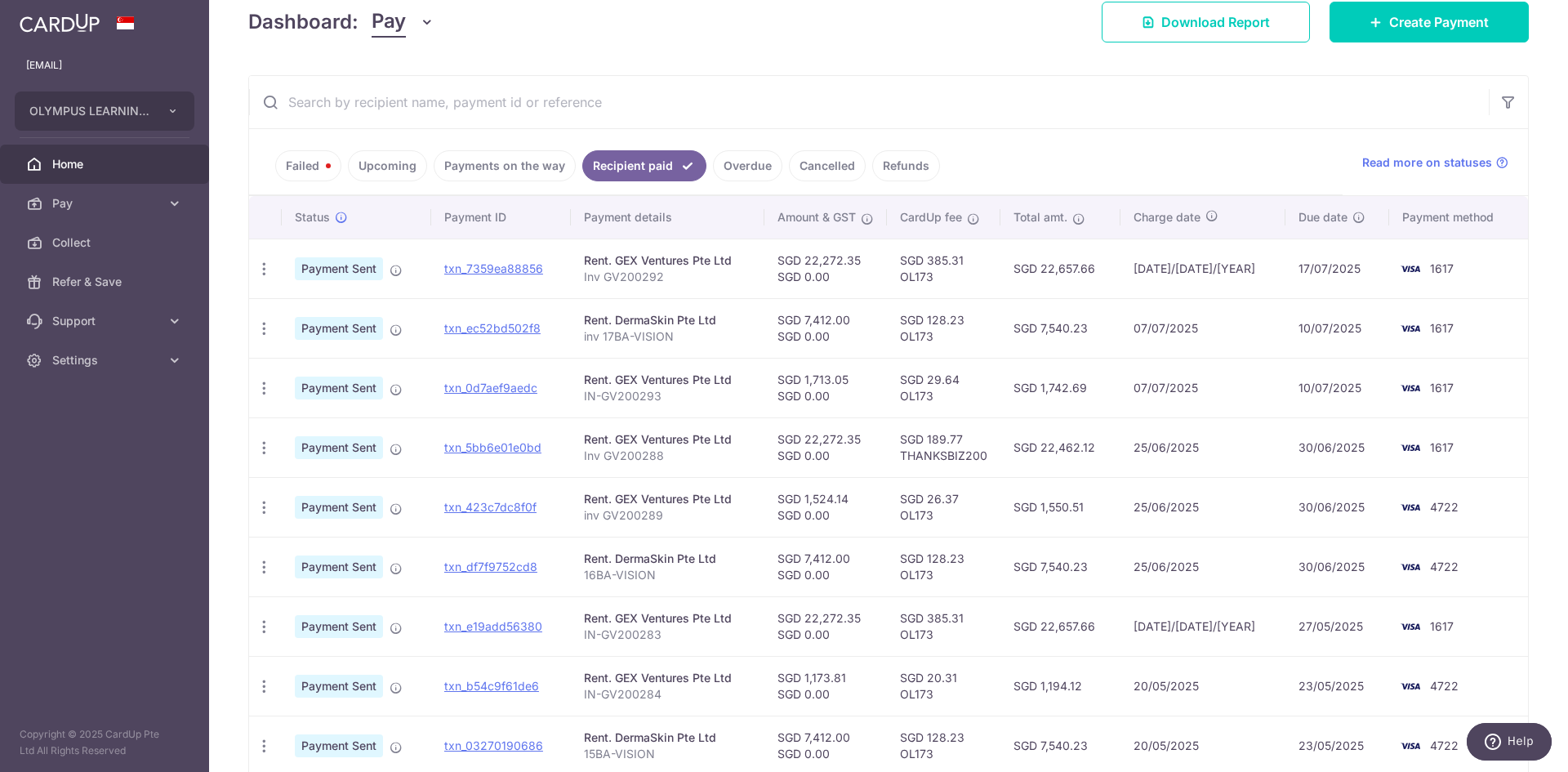 scroll, scrollTop: 13, scrollLeft: 0, axis: vertical 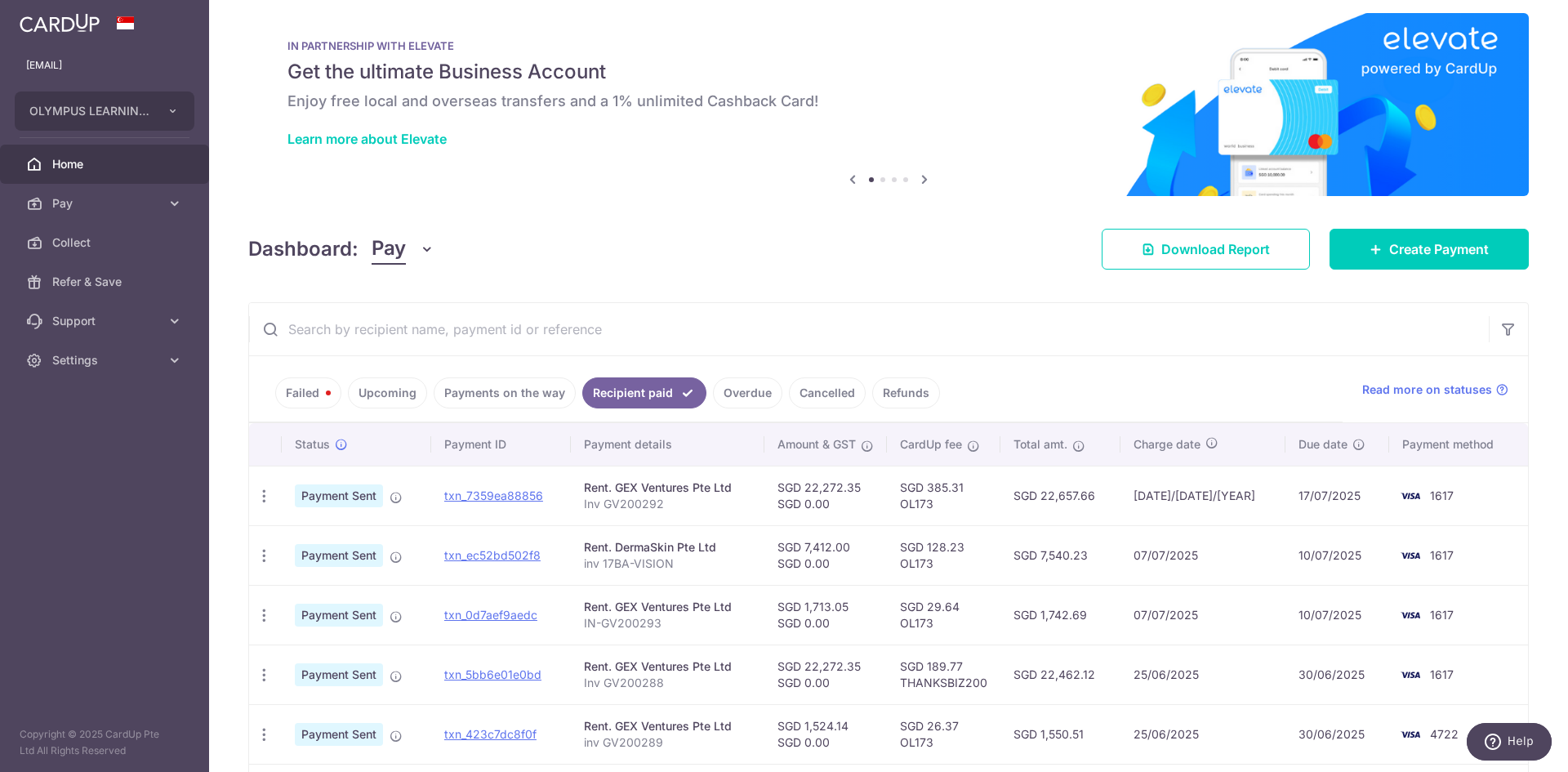 drag, startPoint x: 274, startPoint y: 399, endPoint x: 303, endPoint y: 396, distance: 29.154759 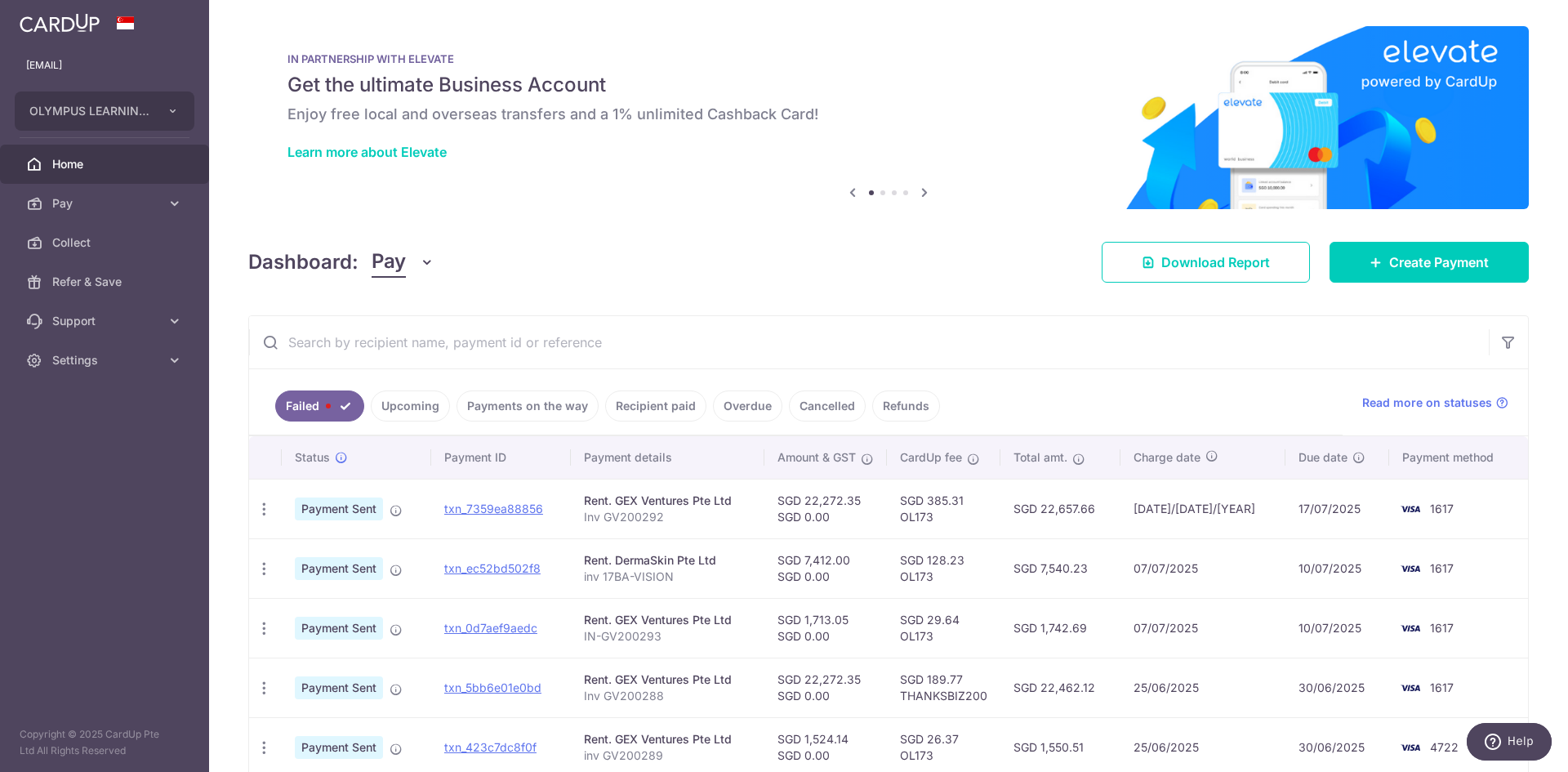 click on "Upcoming" at bounding box center [407, 406] 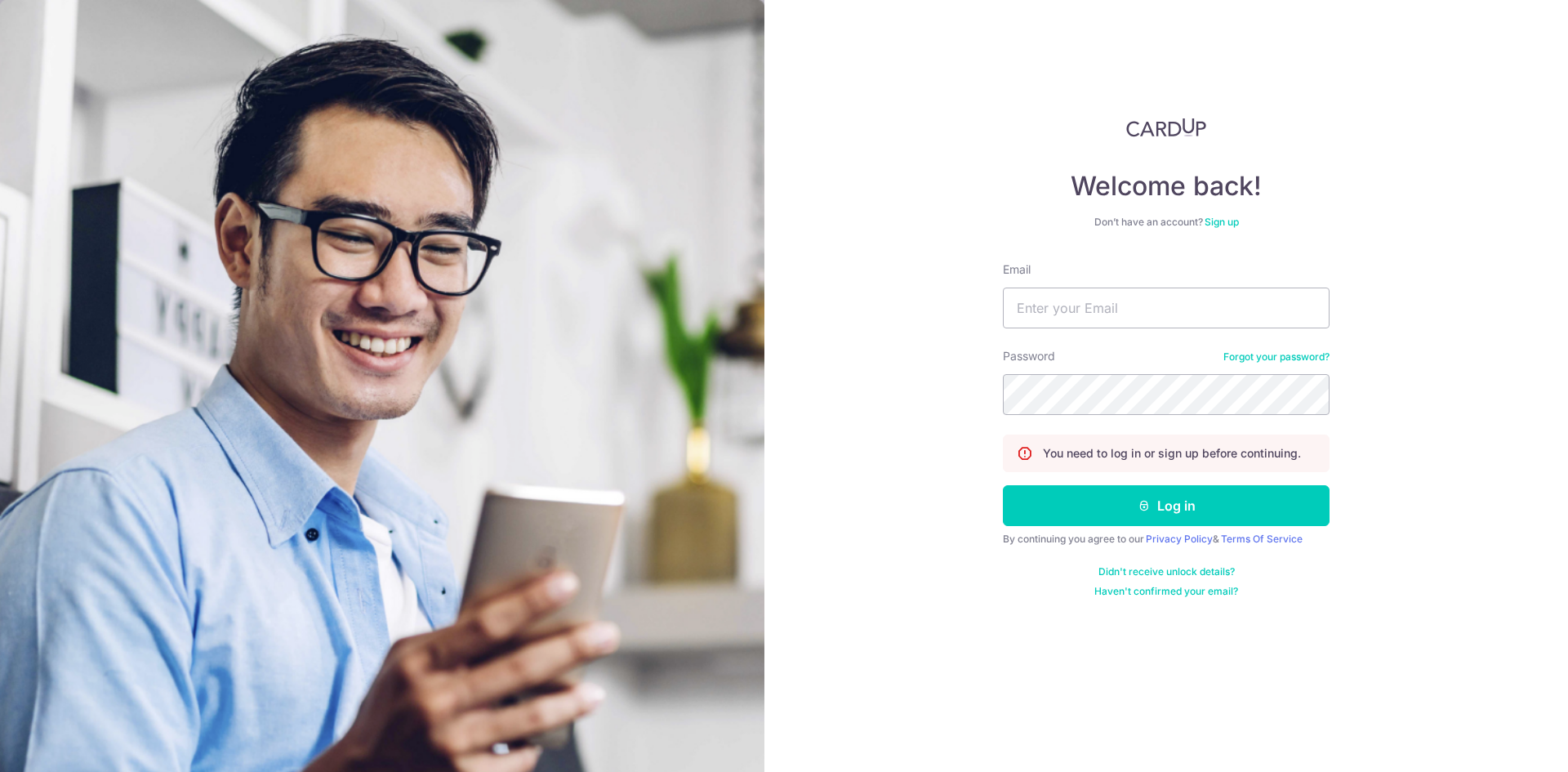 scroll, scrollTop: 0, scrollLeft: 0, axis: both 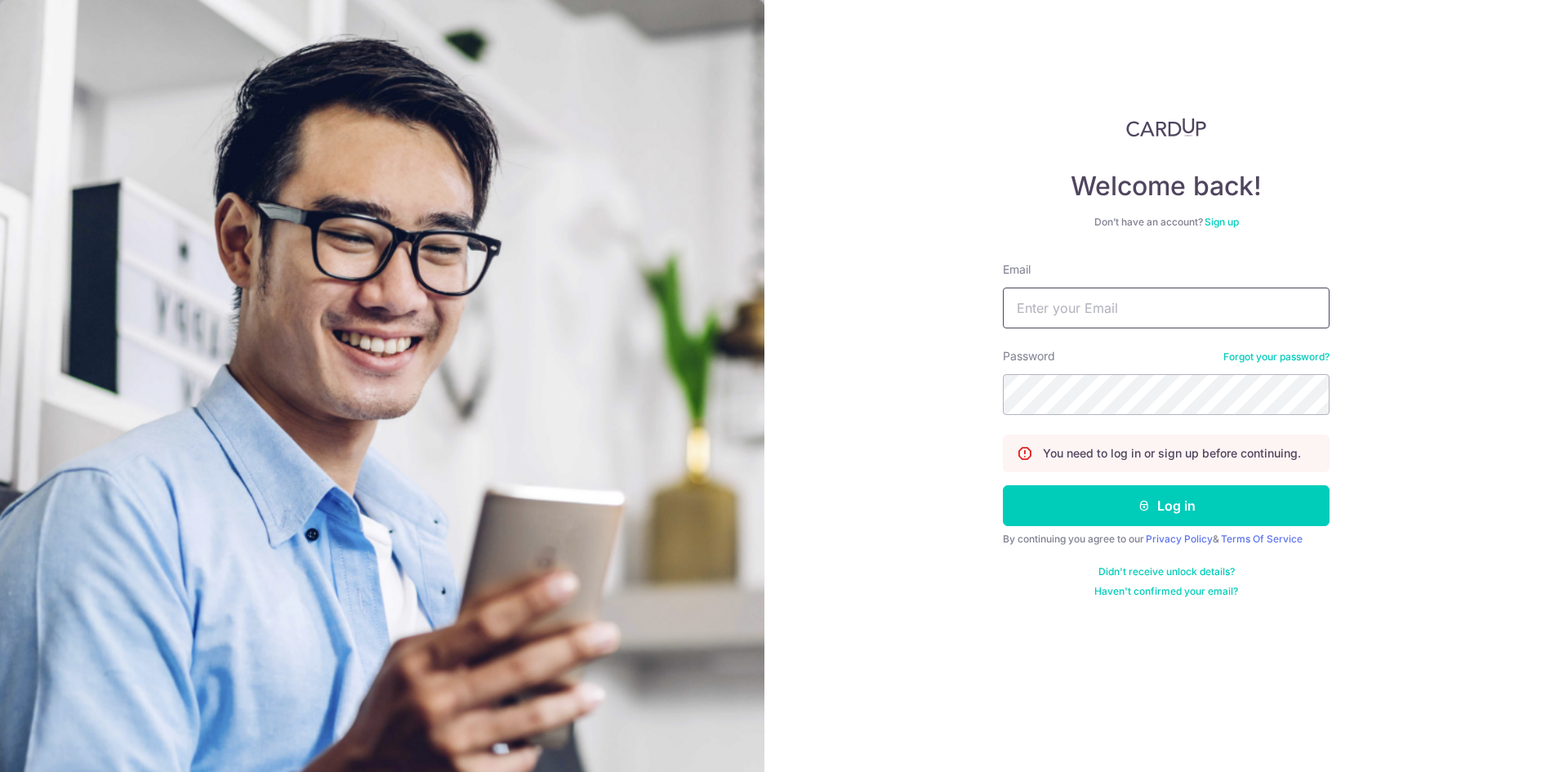 click on "Email" at bounding box center [1166, 308] 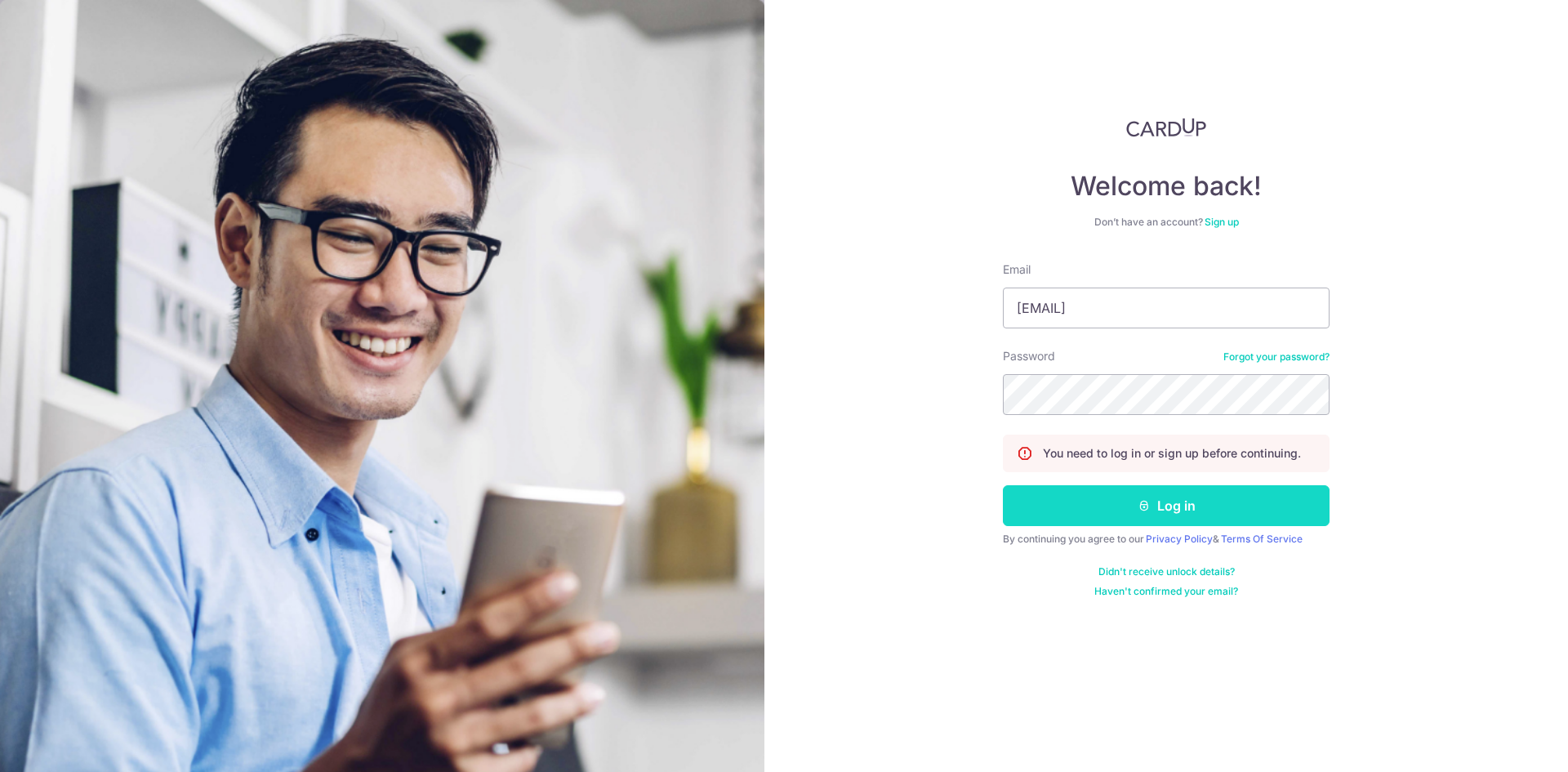 click on "Log in" at bounding box center [1166, 506] 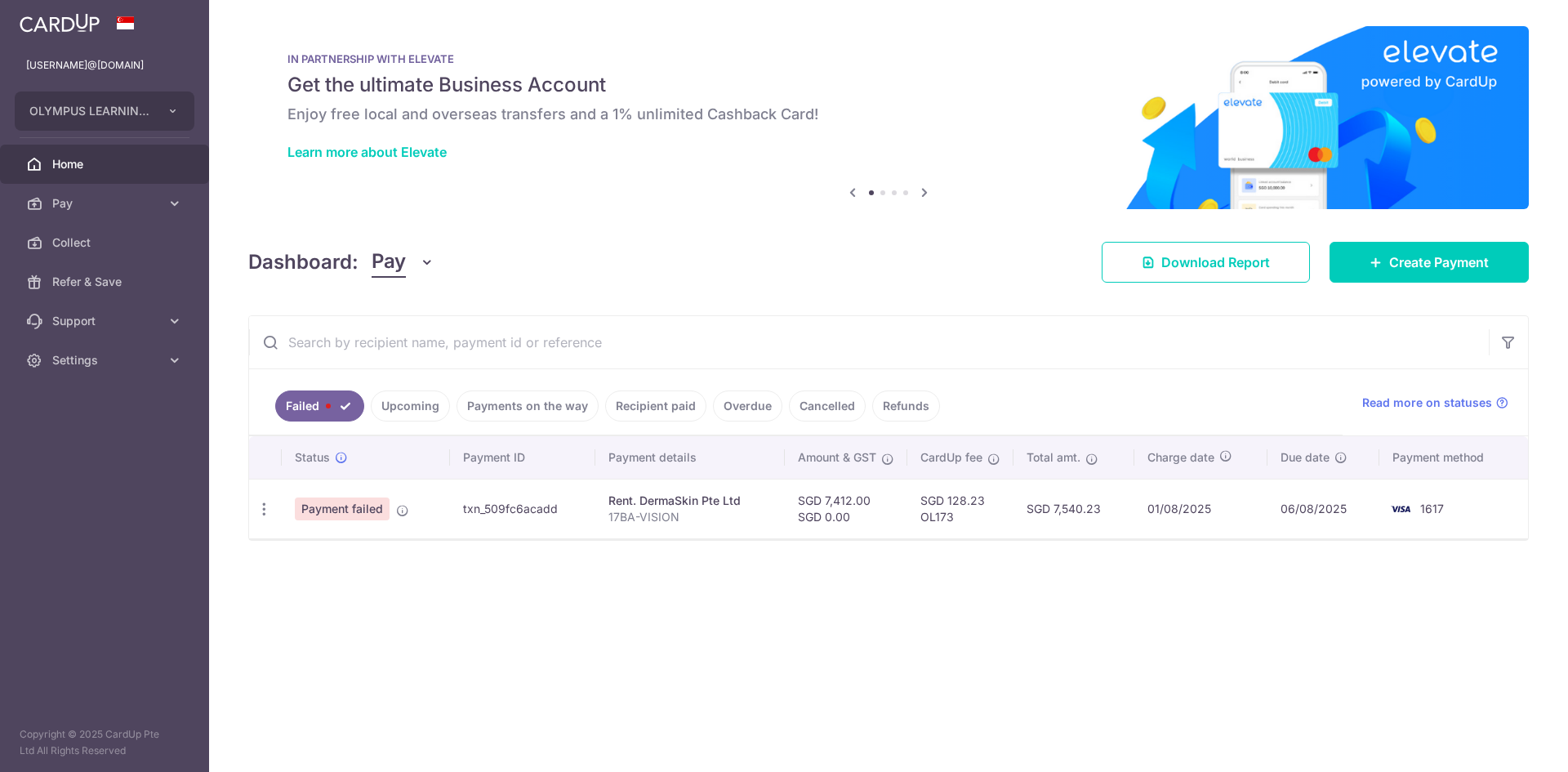 scroll, scrollTop: 0, scrollLeft: 0, axis: both 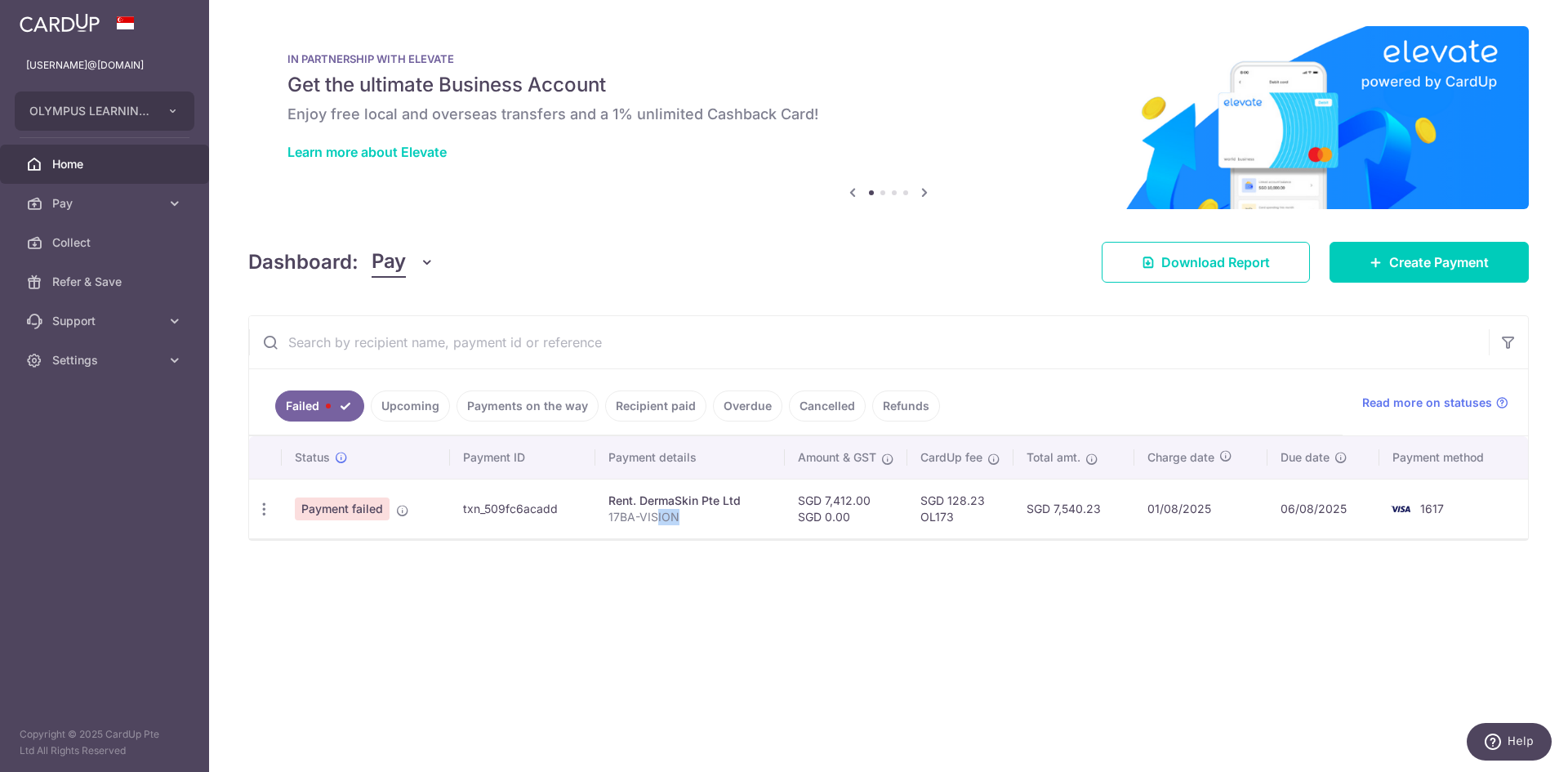 drag, startPoint x: 655, startPoint y: 520, endPoint x: 760, endPoint y: 519, distance: 105.00476 